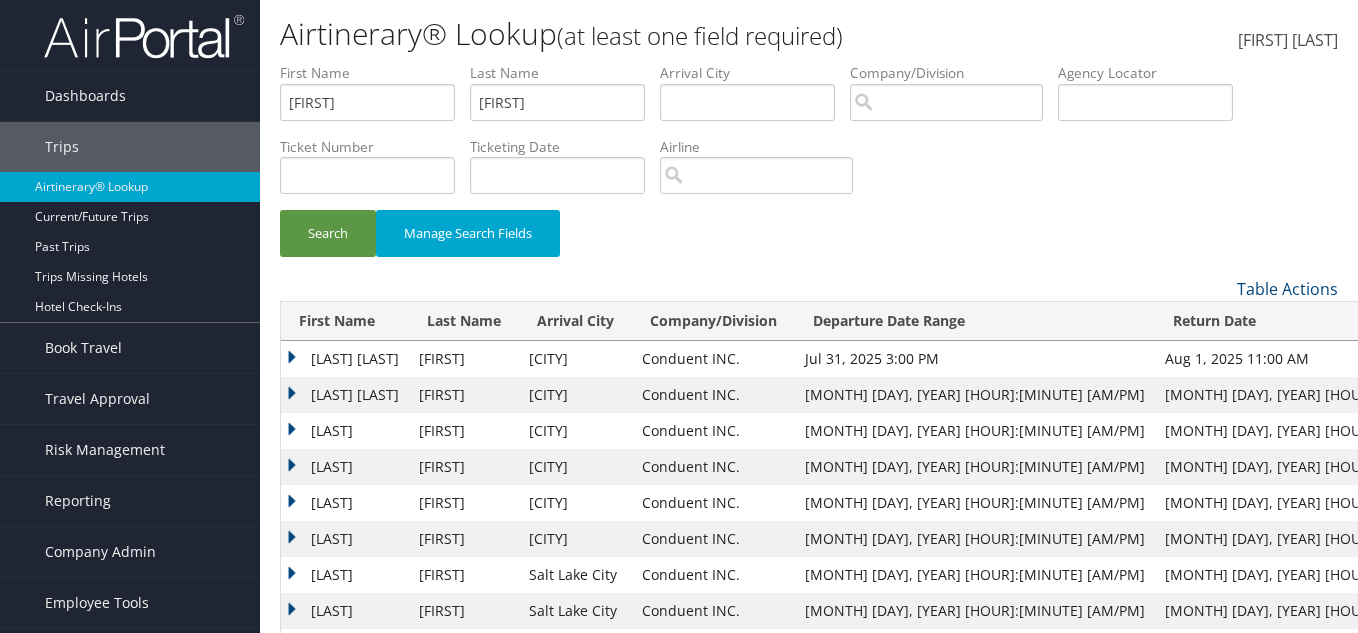 scroll, scrollTop: 0, scrollLeft: 0, axis: both 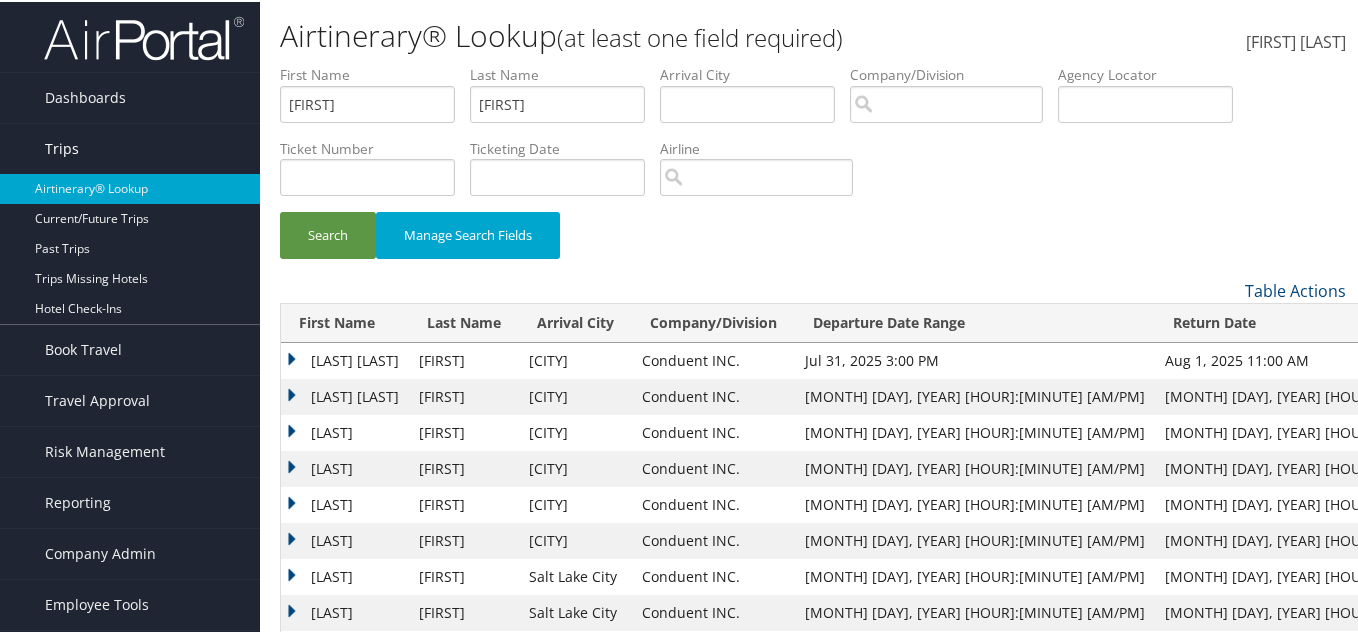 click on "Trips" at bounding box center [62, 147] 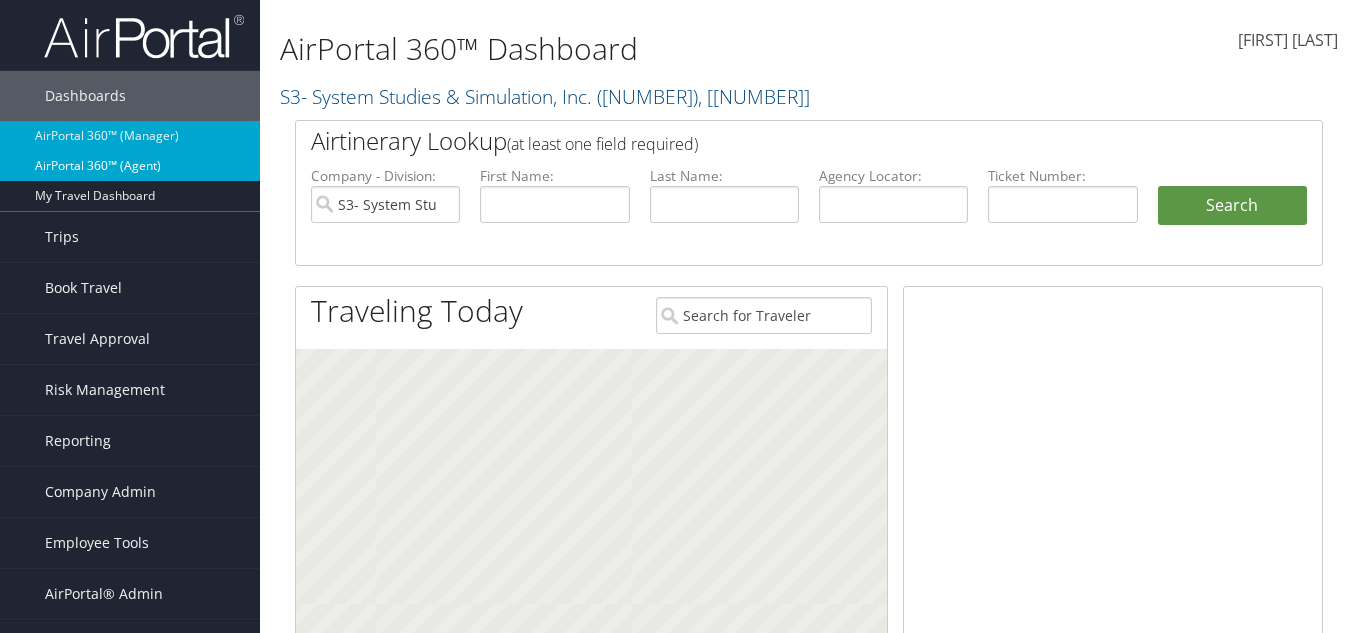 scroll, scrollTop: 0, scrollLeft: 0, axis: both 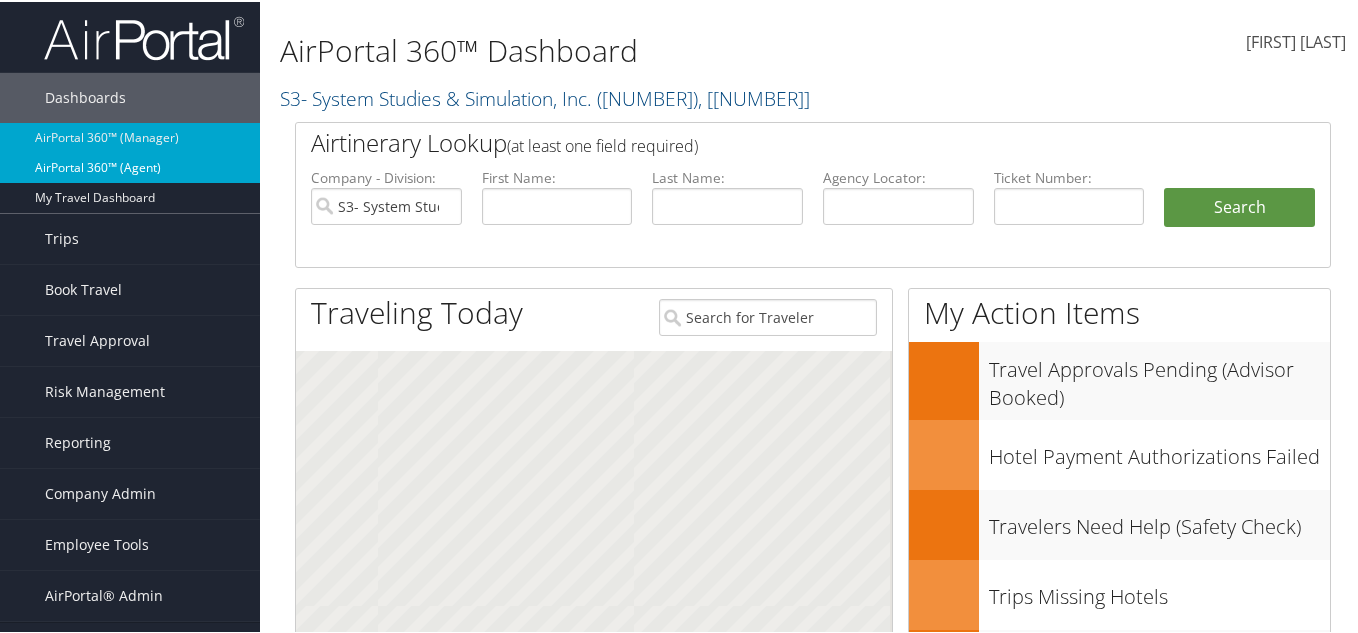 click on "AirPortal 360™ (Agent)" at bounding box center [130, 166] 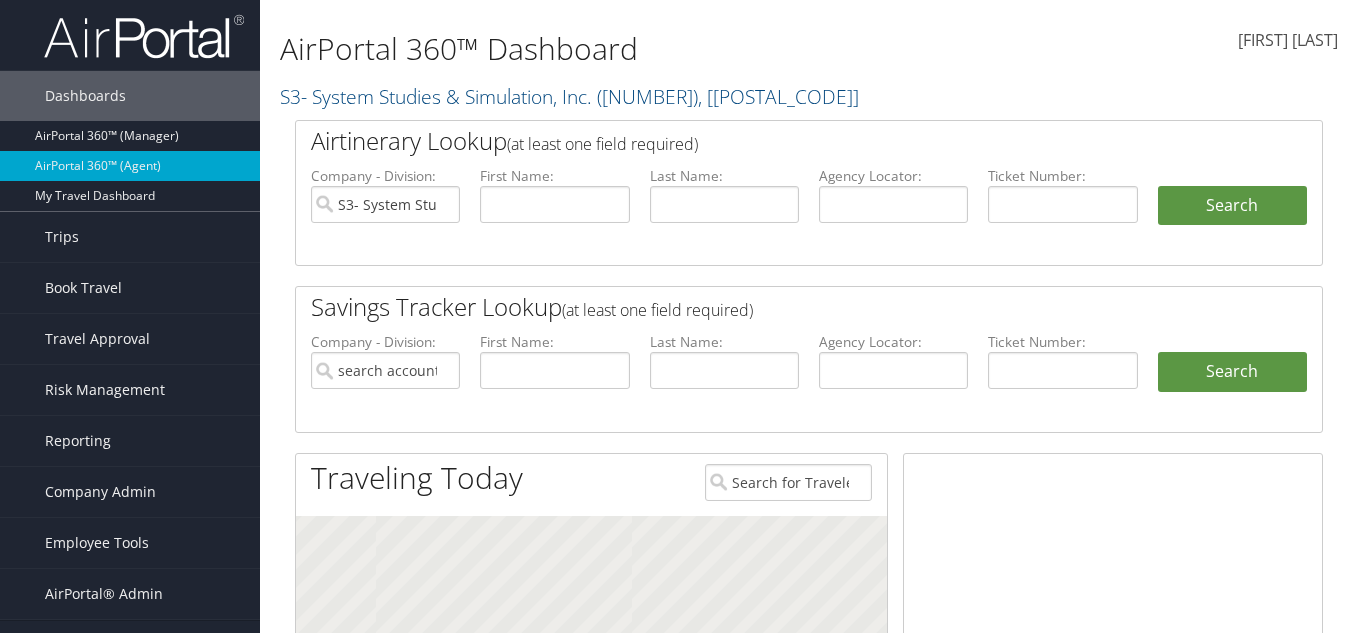 type on "S3- System Studies & Simulation, Inc." 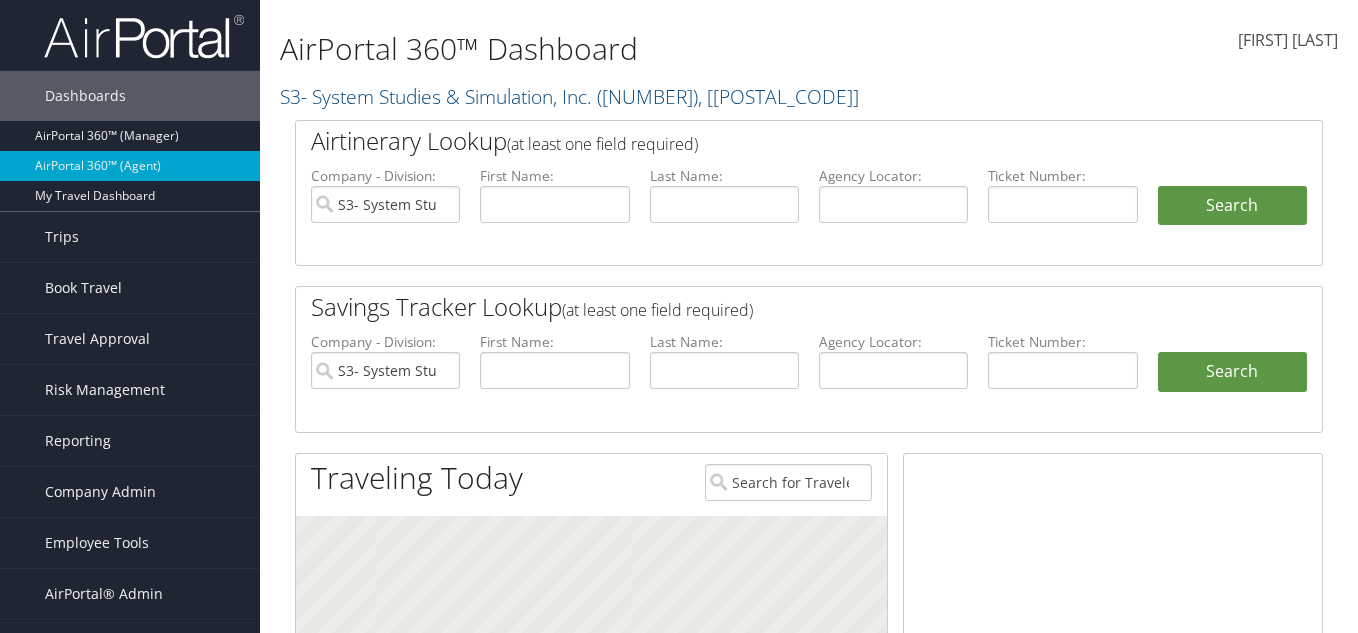 scroll, scrollTop: 0, scrollLeft: 0, axis: both 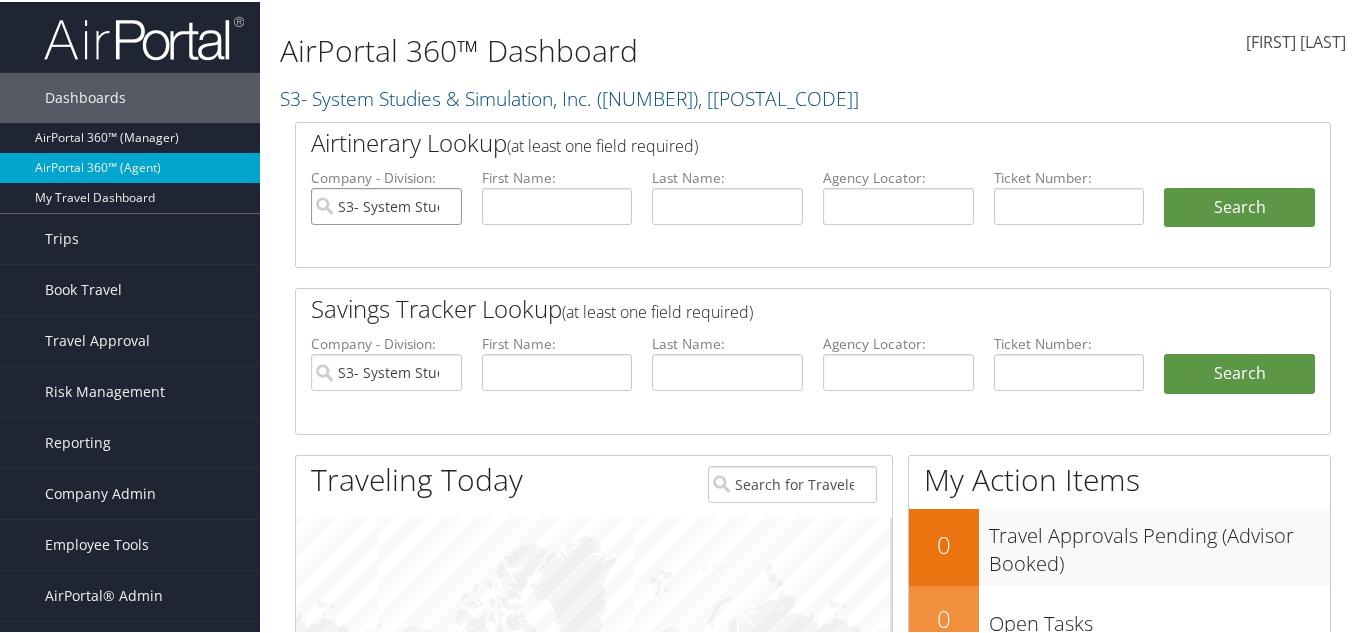 click on "S3- System Studies & Simulation, Inc." at bounding box center (386, 204) 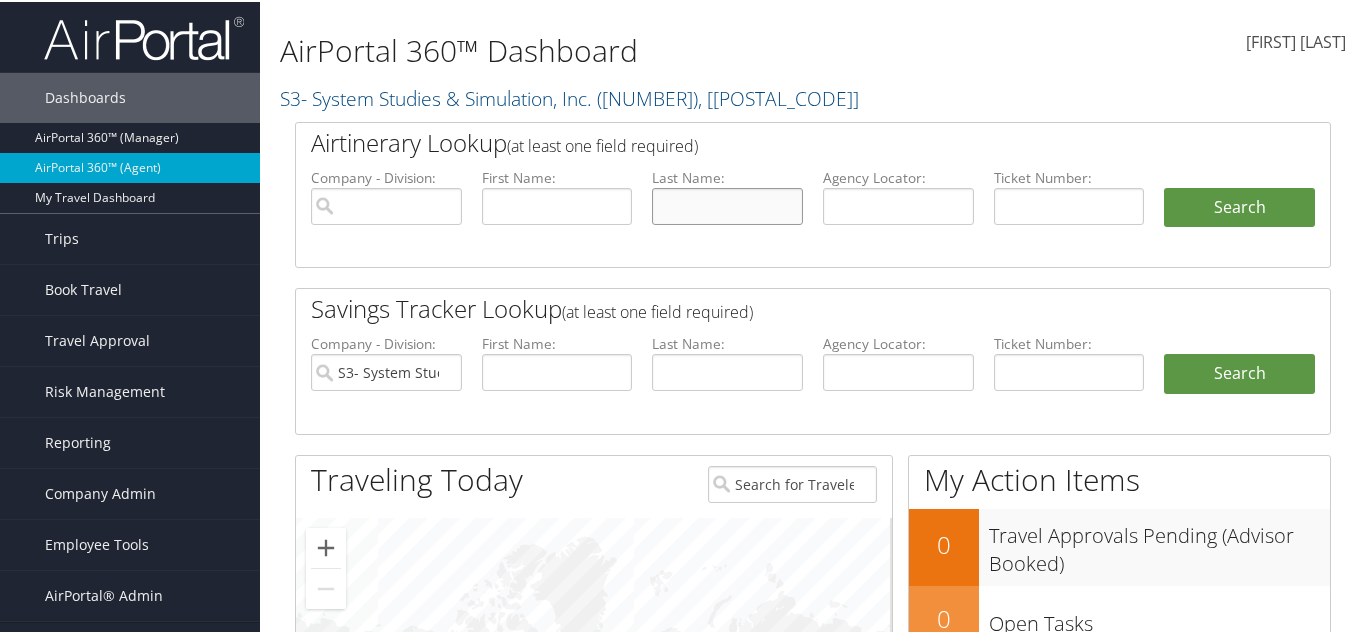 click at bounding box center [727, 204] 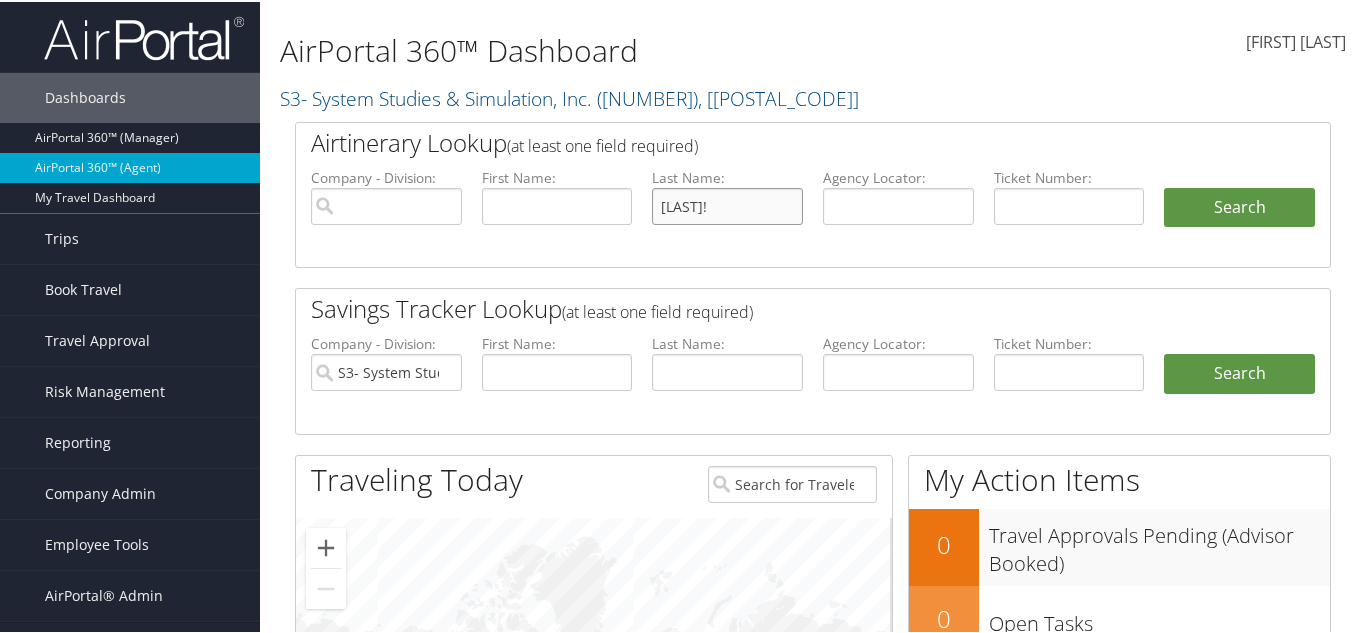 drag, startPoint x: 743, startPoint y: 209, endPoint x: 569, endPoint y: 208, distance: 174.00287 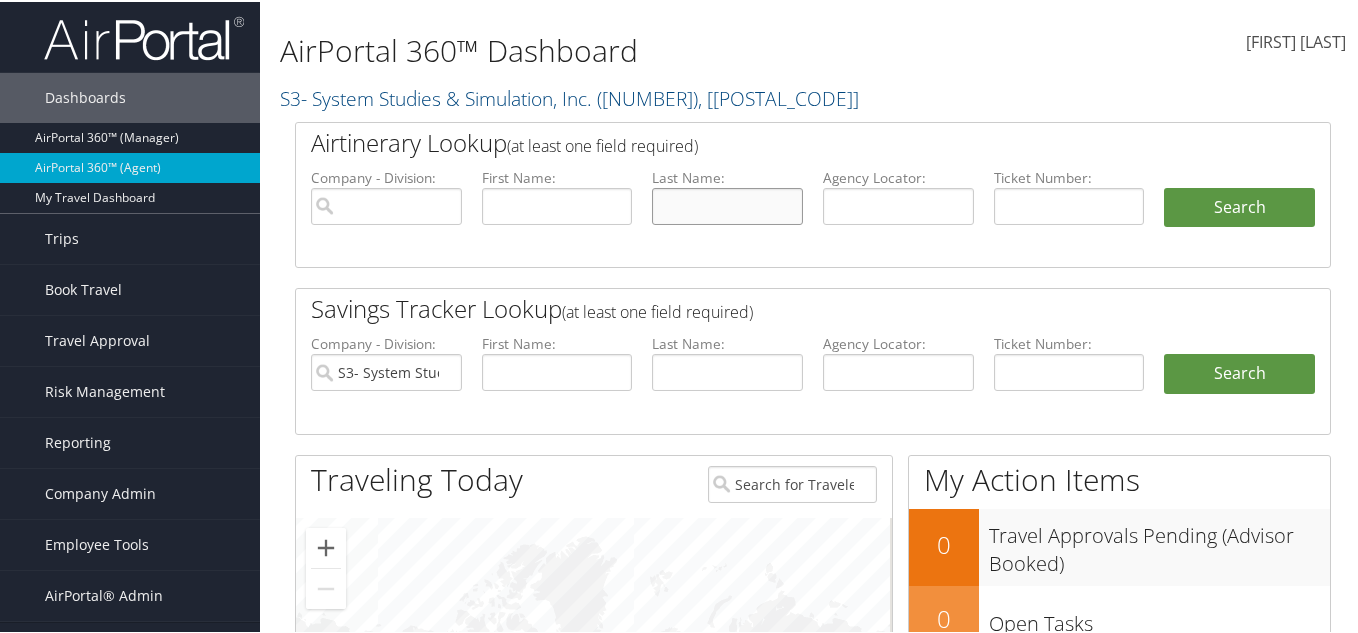 drag, startPoint x: 704, startPoint y: 203, endPoint x: 660, endPoint y: 215, distance: 45.607018 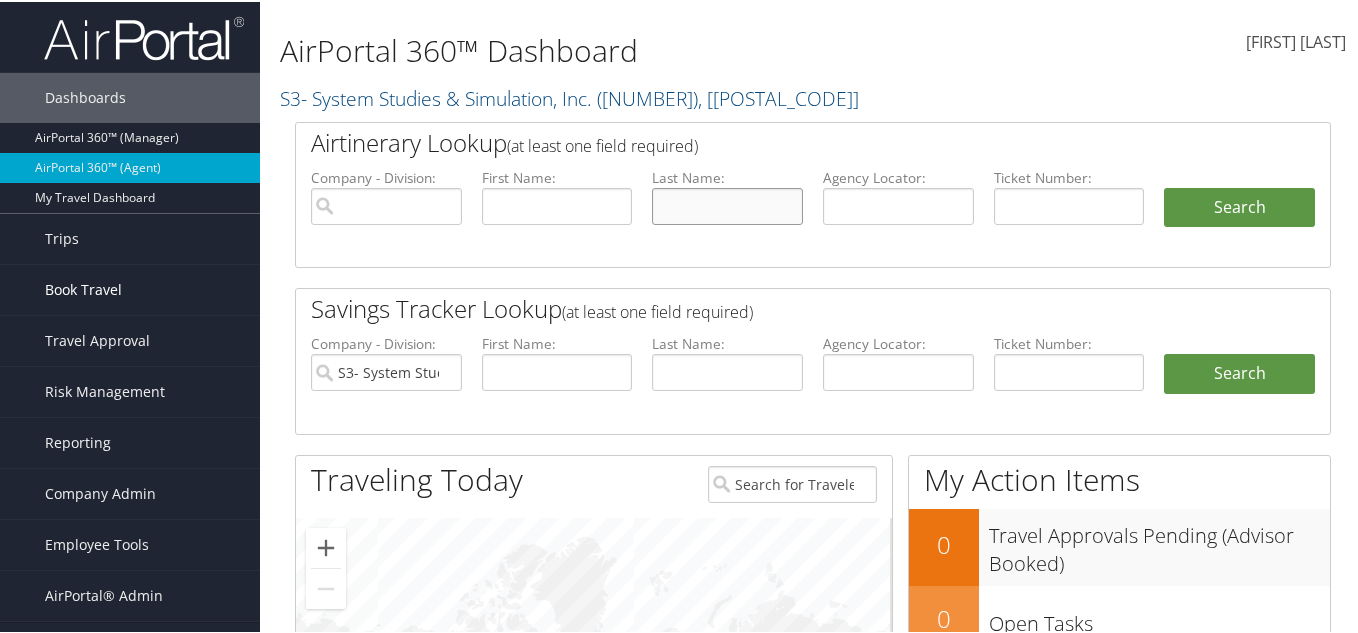 paste on "[LAST]" 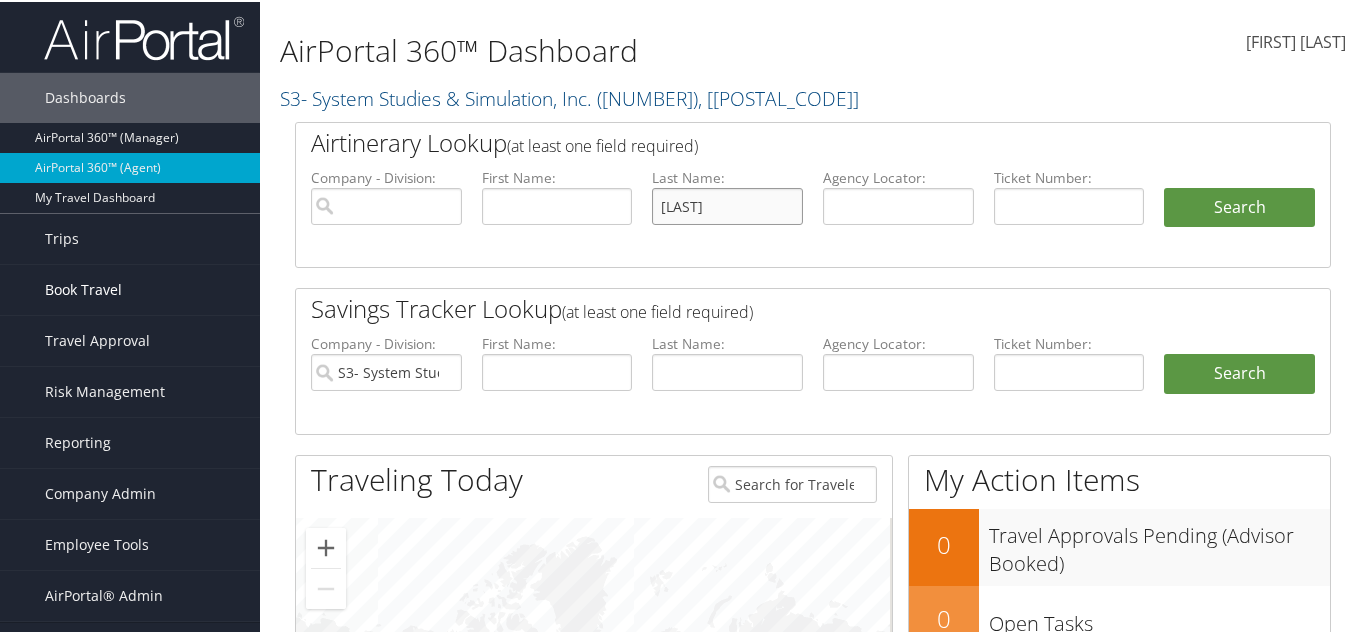 type on "[LAST]" 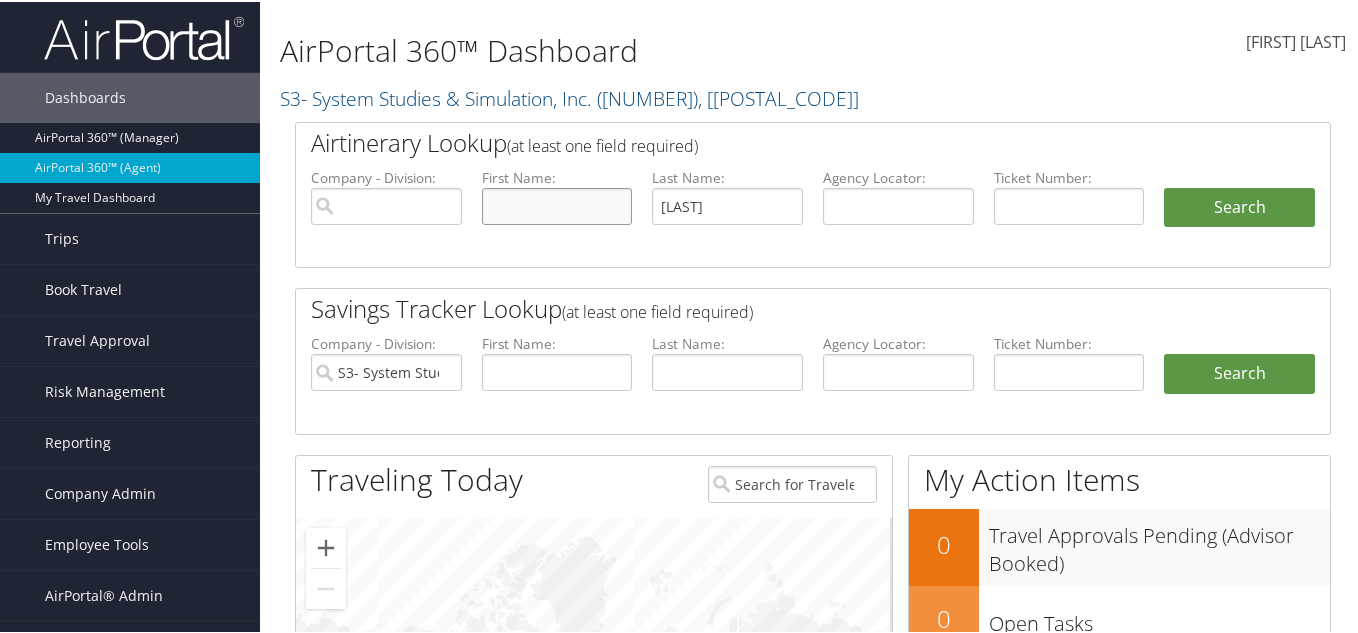 click at bounding box center [557, 204] 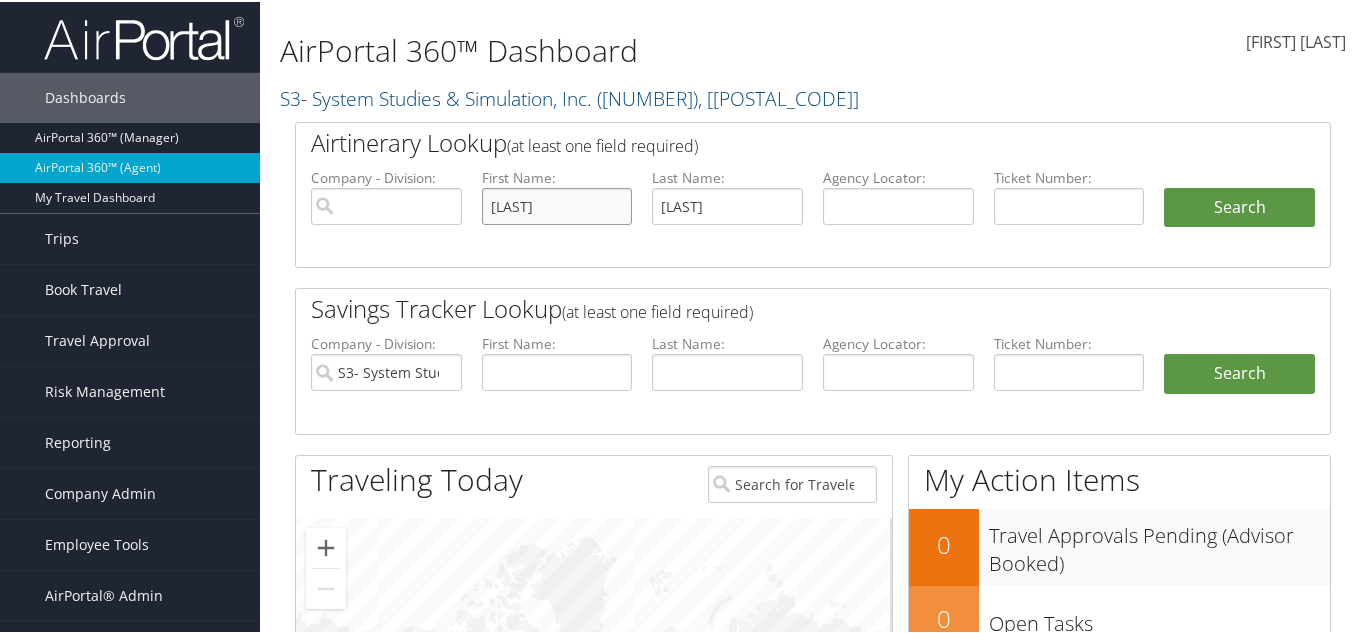 type on "[LAST]" 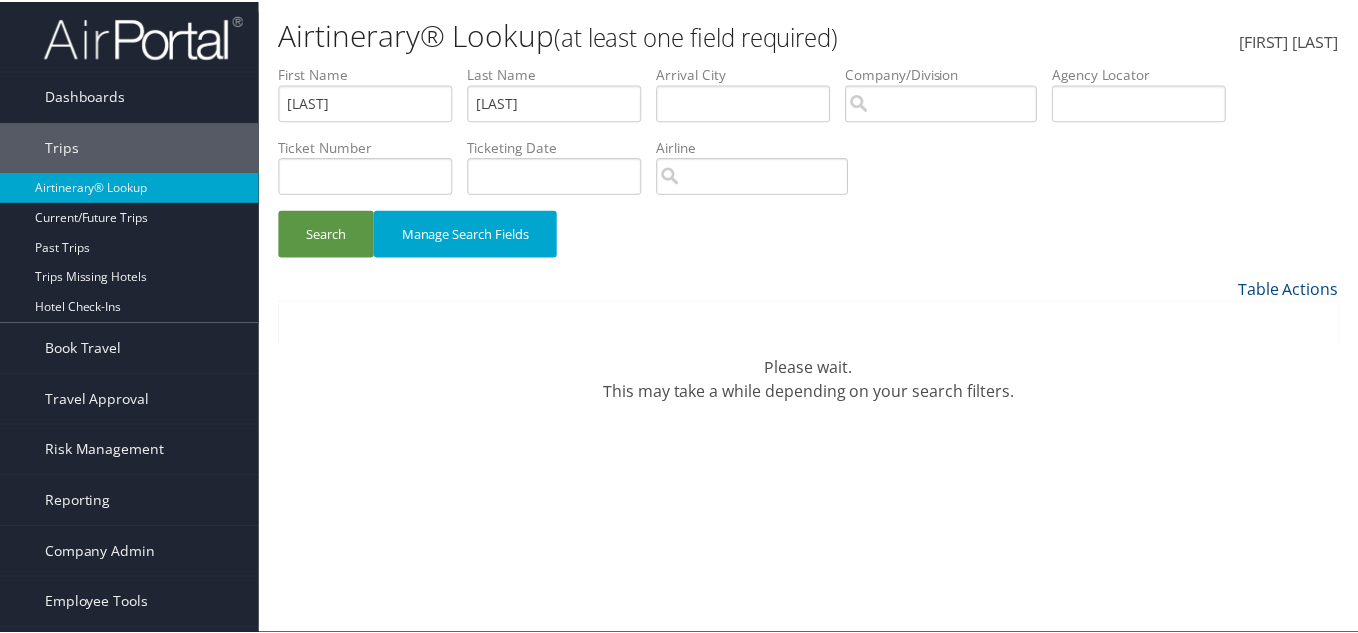 scroll, scrollTop: 0, scrollLeft: 0, axis: both 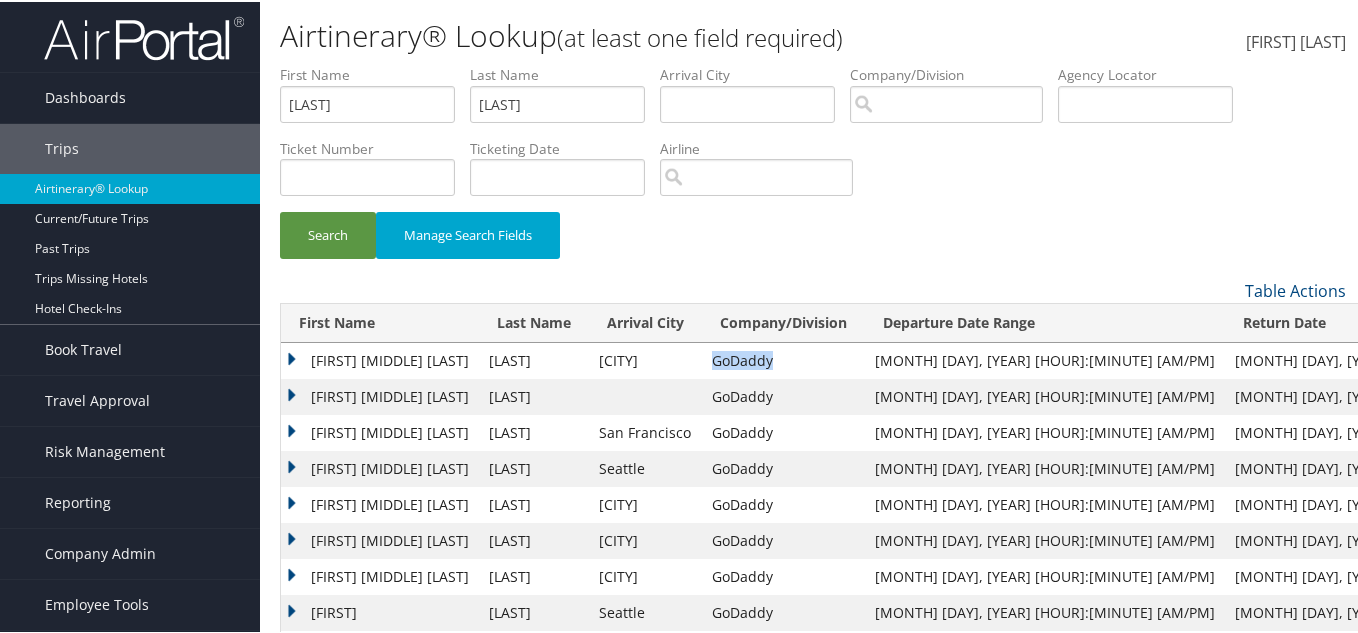 drag, startPoint x: 773, startPoint y: 356, endPoint x: 704, endPoint y: 356, distance: 69 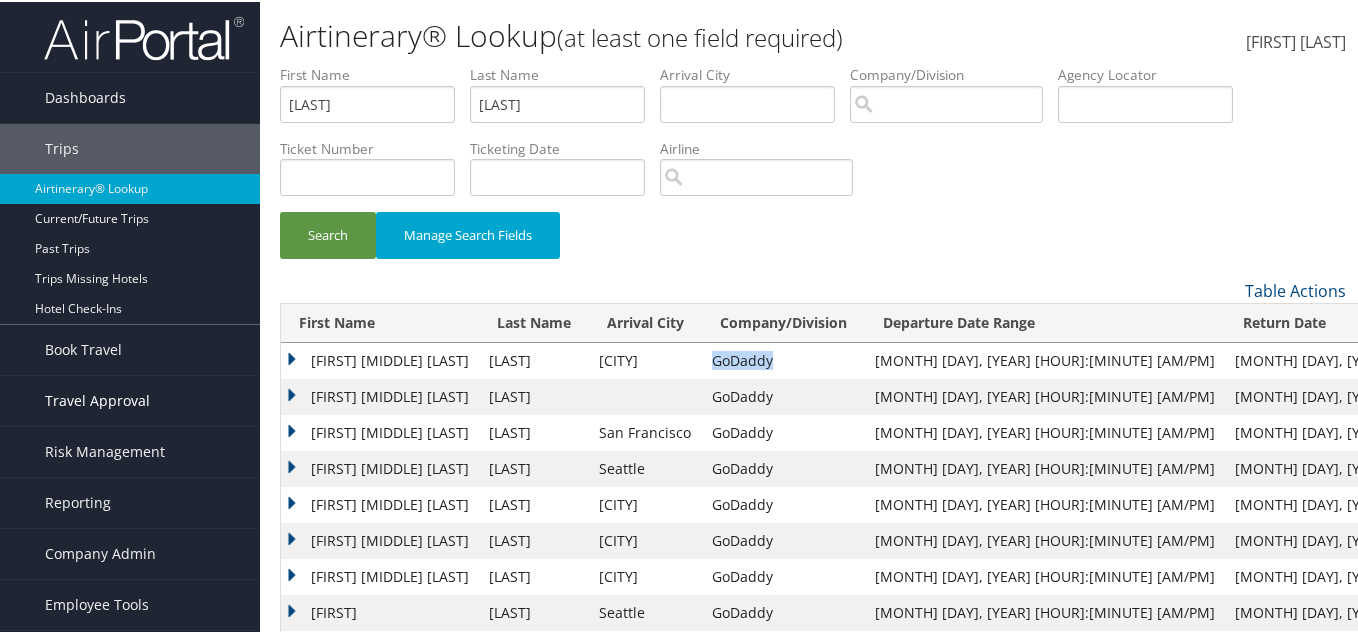 copy on "GoDaddy" 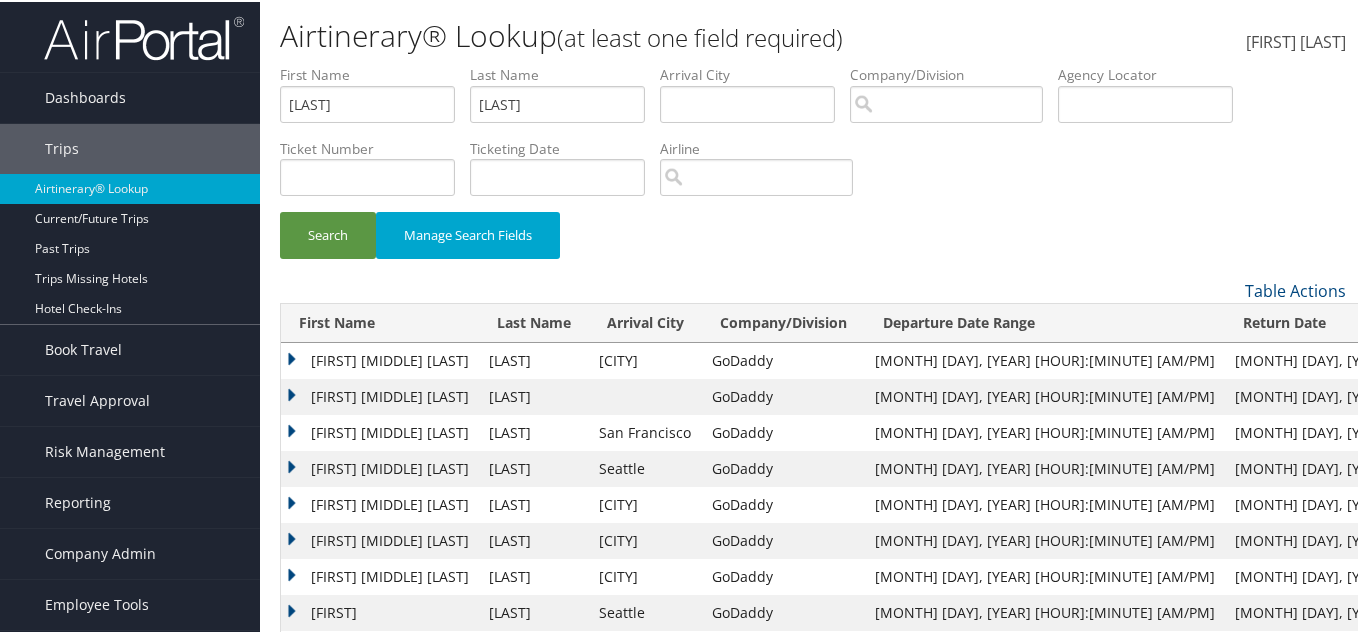 click on "[FIRST] [MIDDLE] [LAST]" at bounding box center [380, 431] 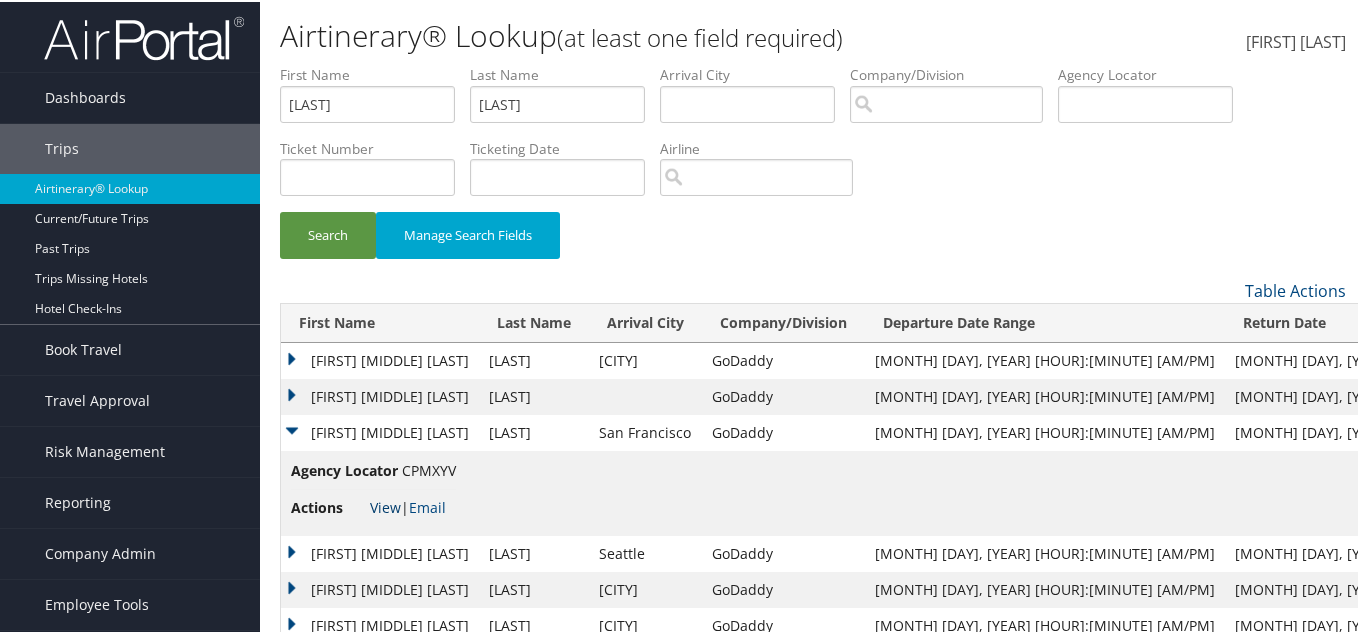 click on "View" at bounding box center (385, 505) 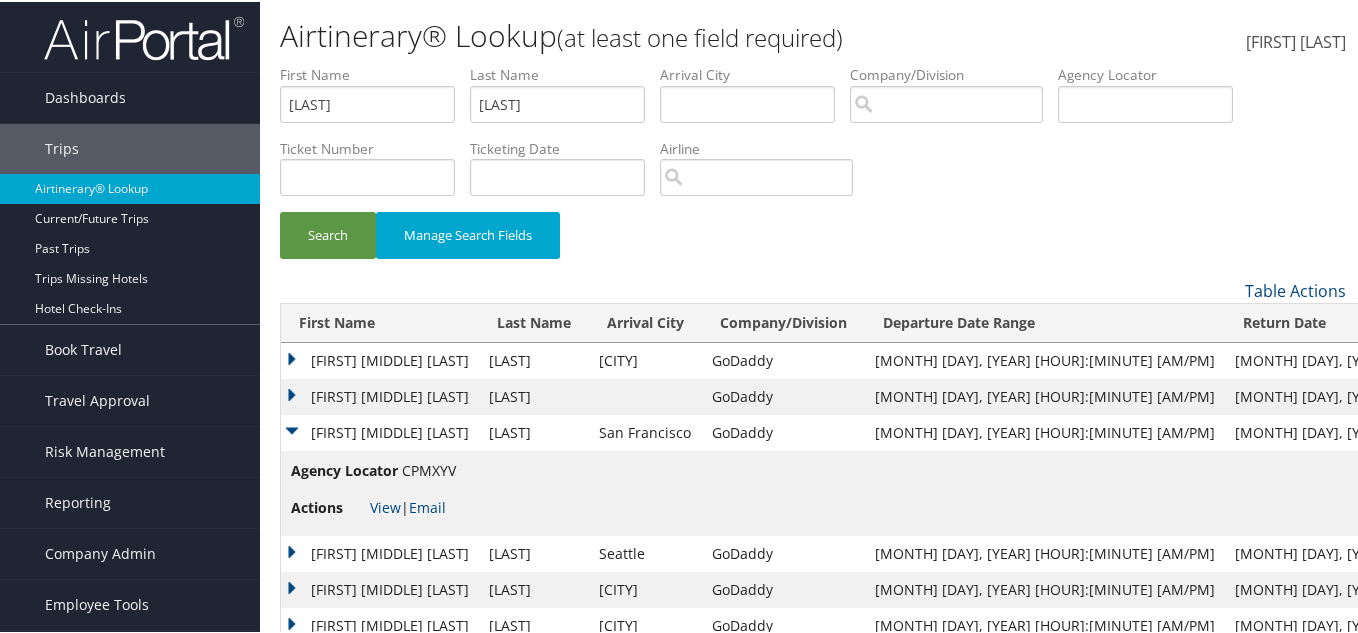 click on "[FIRST] [MIDDLE] [LAST]" at bounding box center [380, 431] 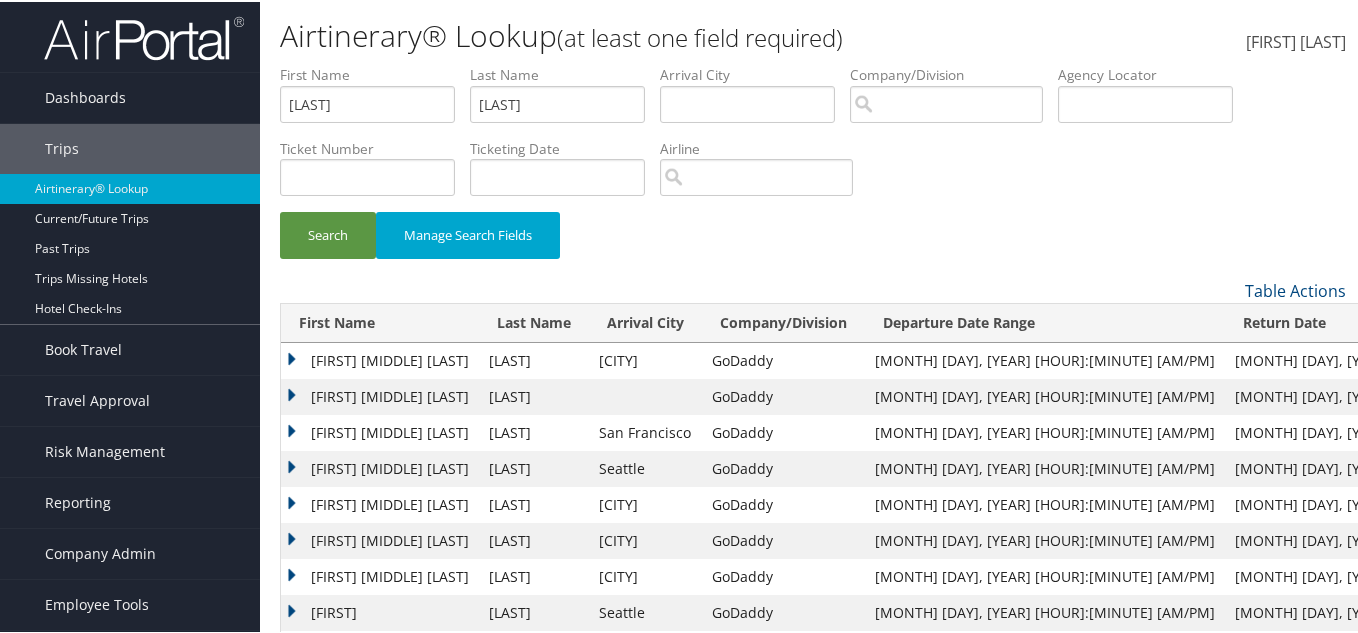 click on "[FIRST] [MIDDLE] [LAST]" at bounding box center (380, 395) 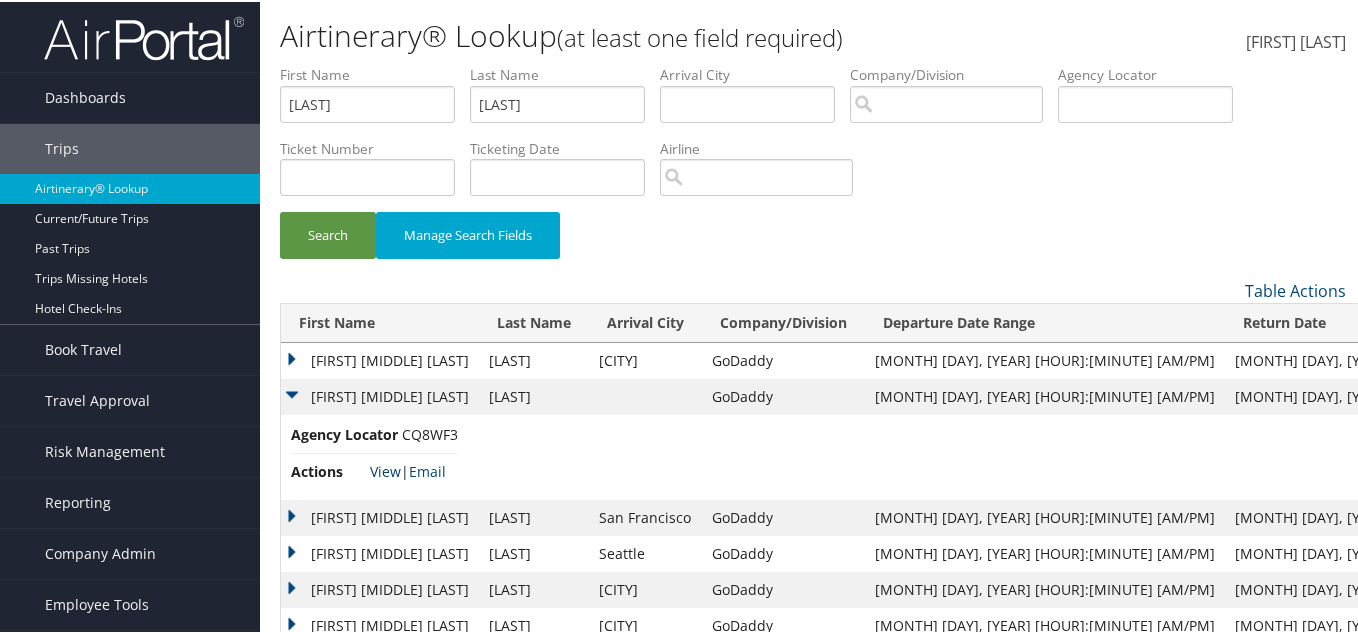 click on "View" at bounding box center [385, 469] 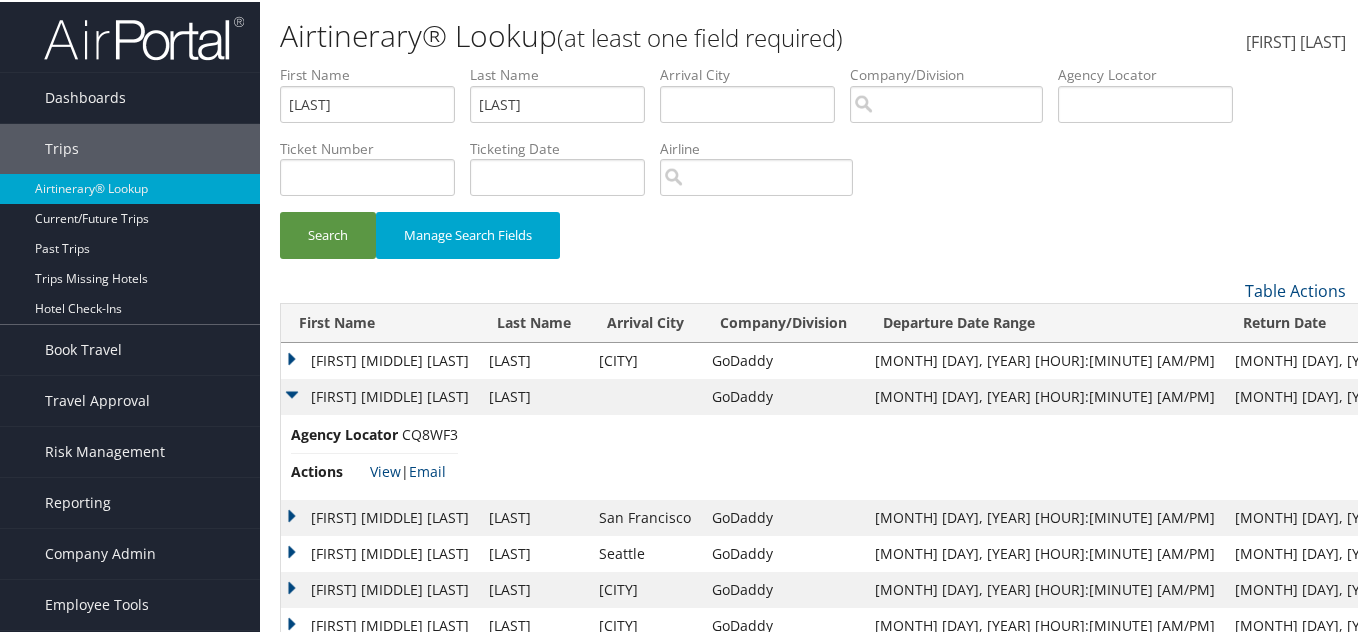click on "[FIRST] [MIDDLE] [LAST]" at bounding box center (380, 395) 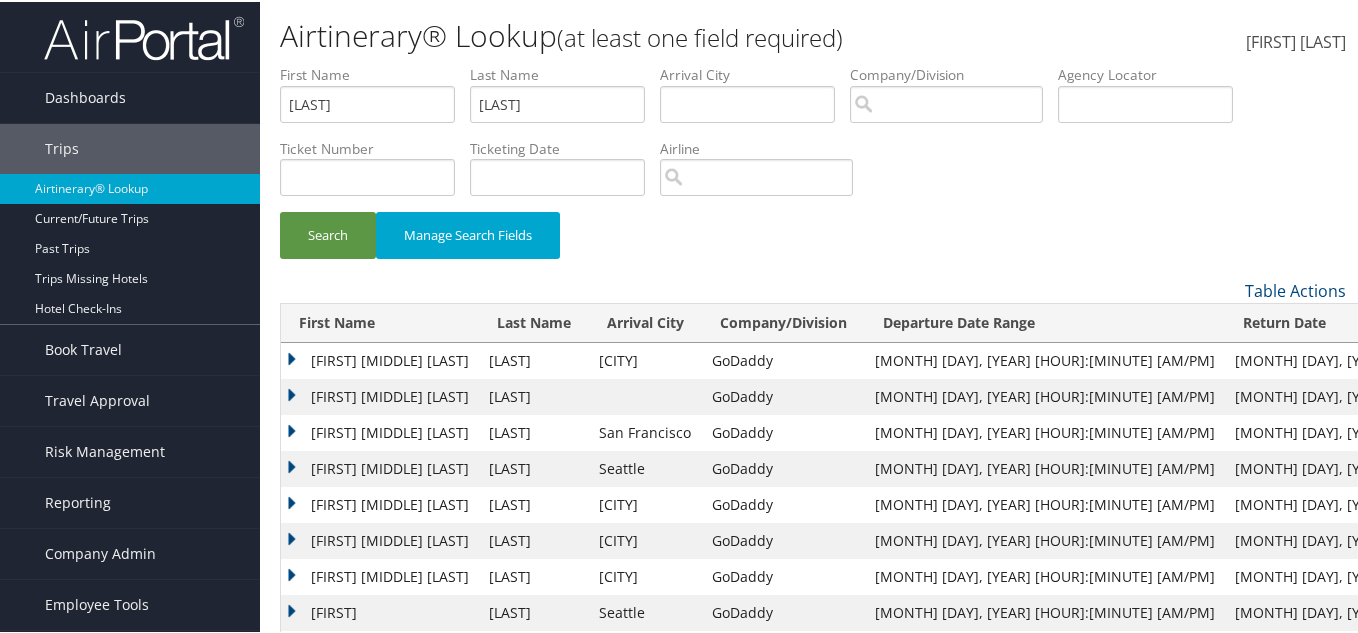 click on "[FIRST] [MIDDLE] [LAST]" at bounding box center [380, 359] 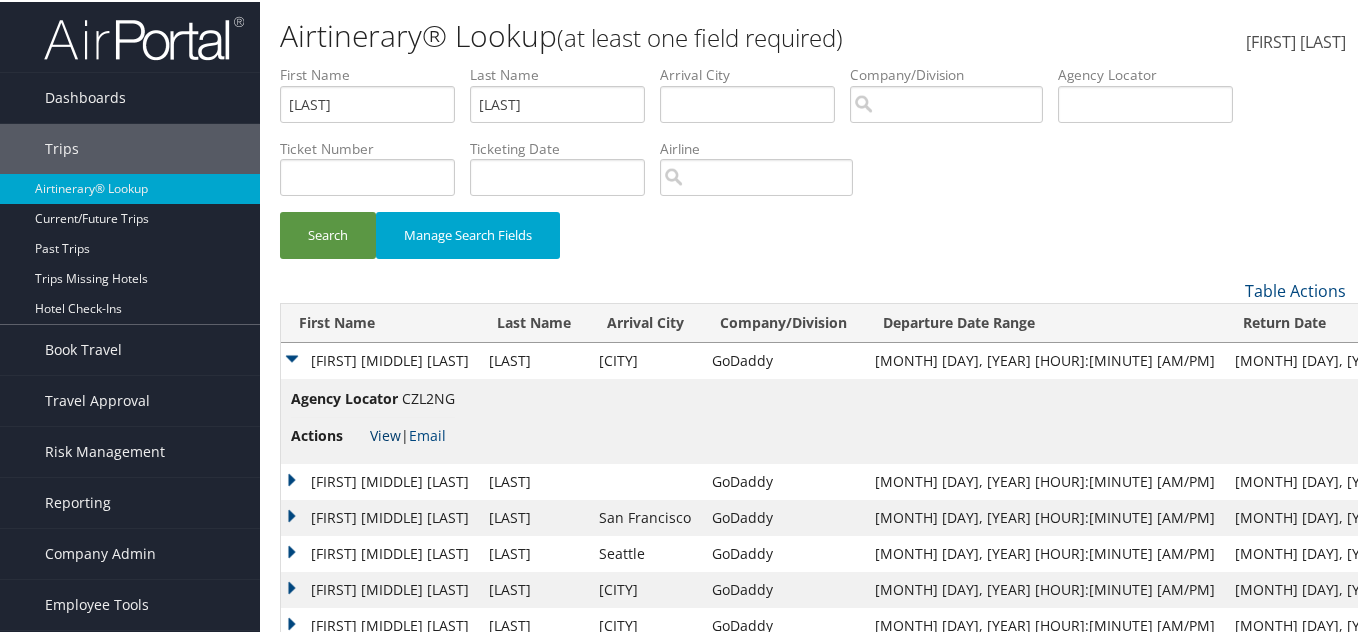 click on "View" at bounding box center [385, 433] 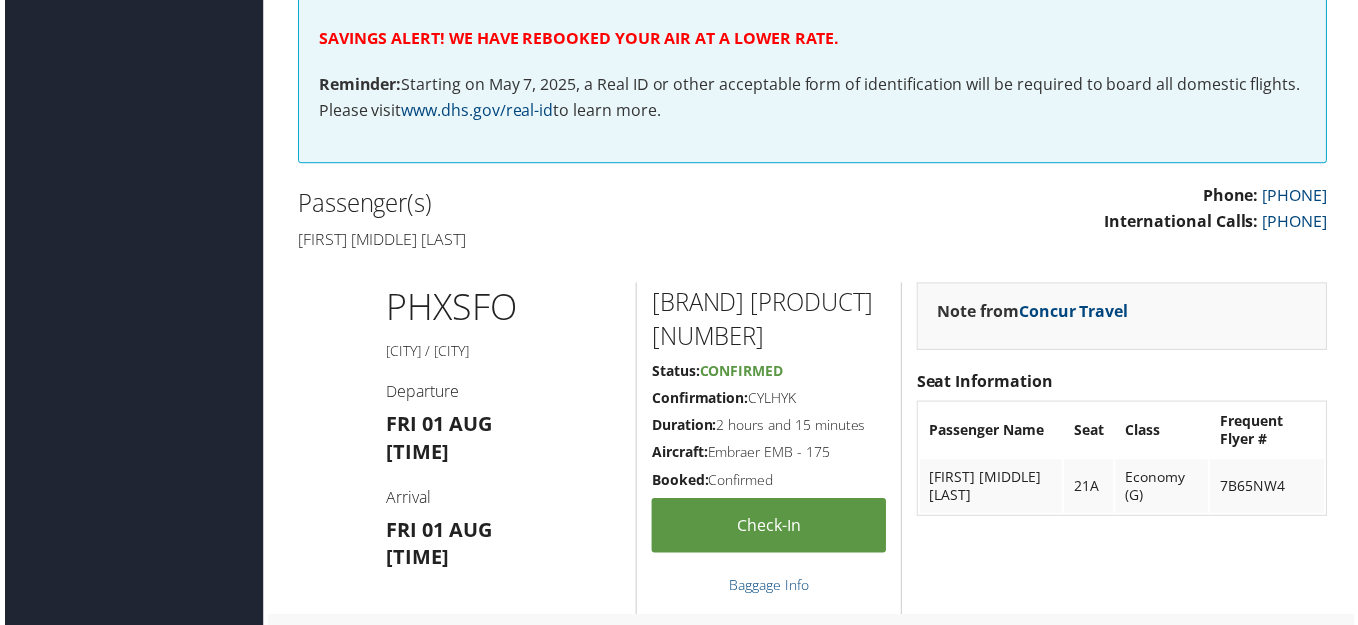 scroll, scrollTop: 500, scrollLeft: 0, axis: vertical 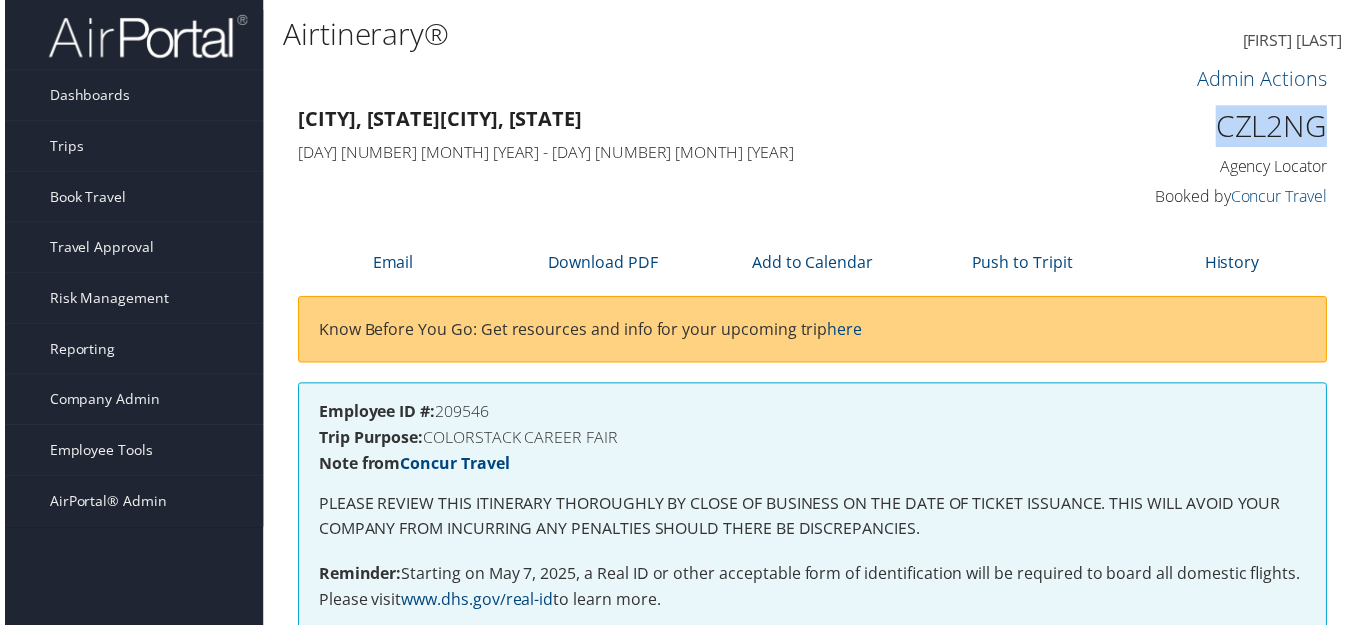 drag, startPoint x: 1327, startPoint y: 117, endPoint x: 1217, endPoint y: 130, distance: 110.76552 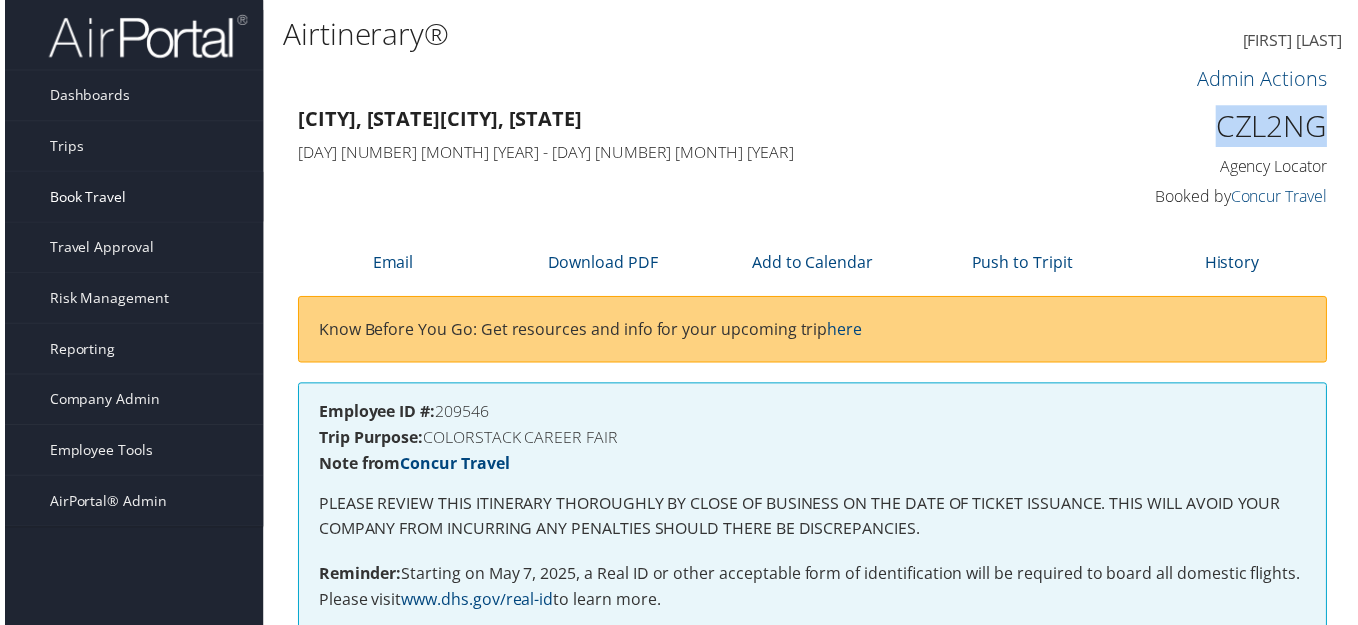 copy on "CZL2NG" 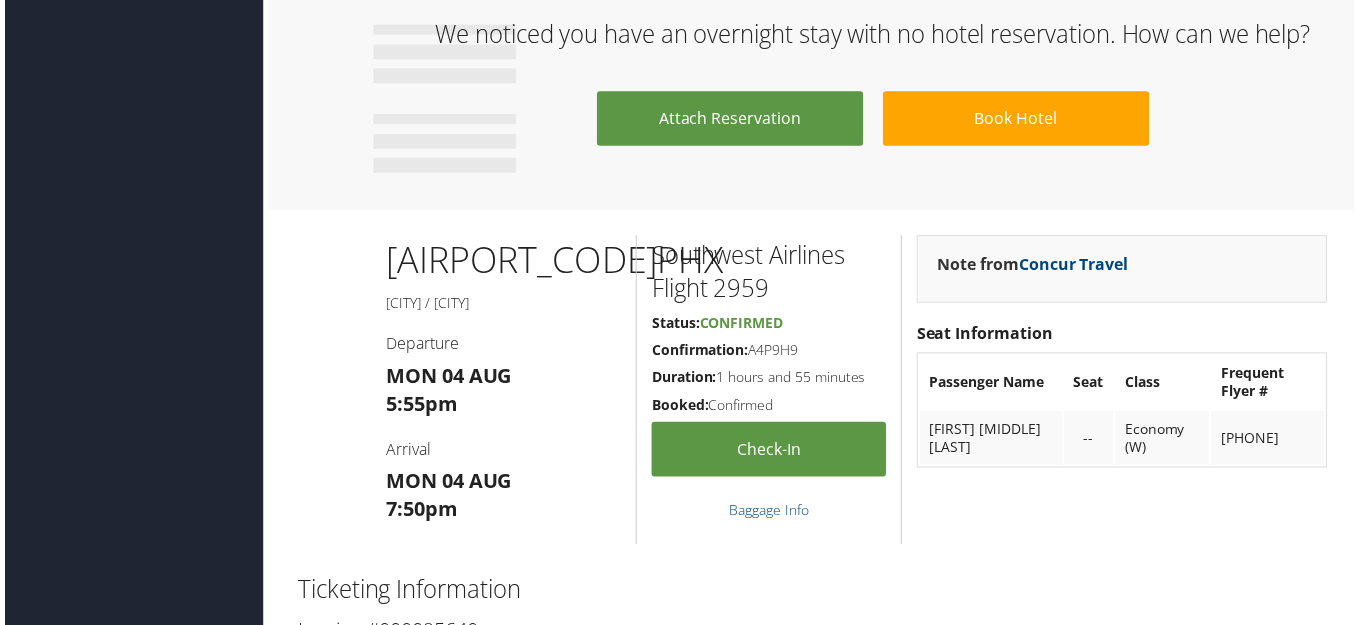 scroll, scrollTop: 1200, scrollLeft: 0, axis: vertical 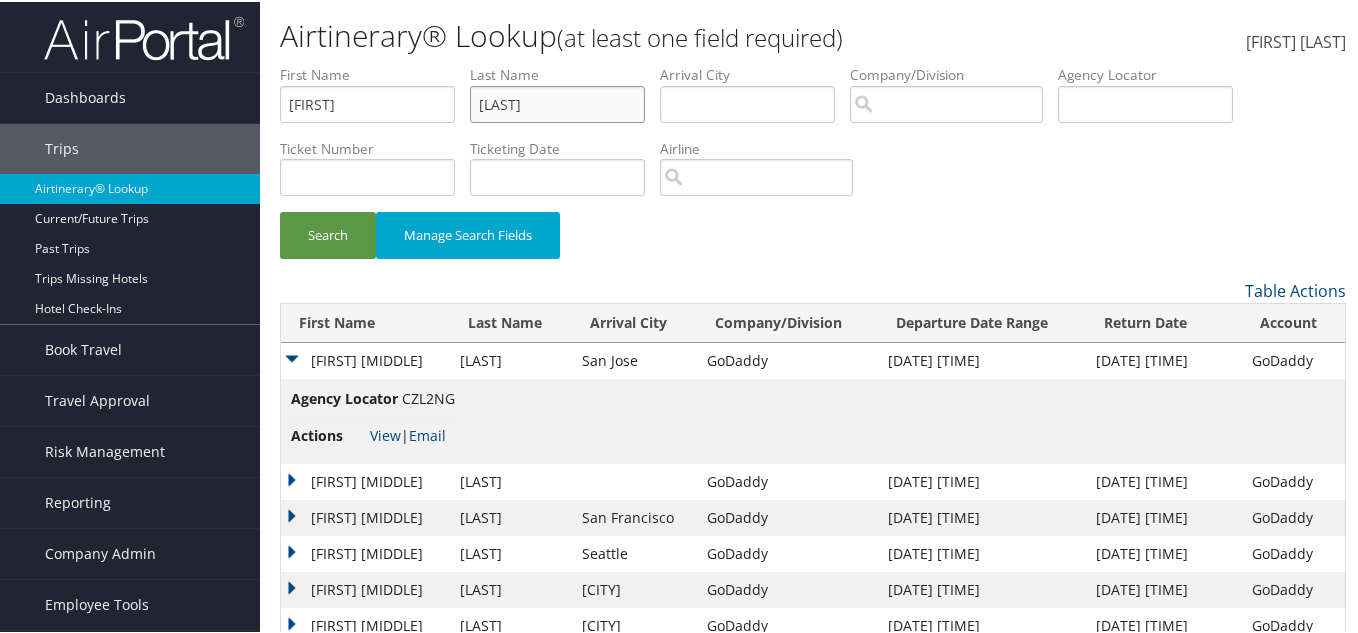 drag, startPoint x: 548, startPoint y: 101, endPoint x: 426, endPoint y: 101, distance: 122 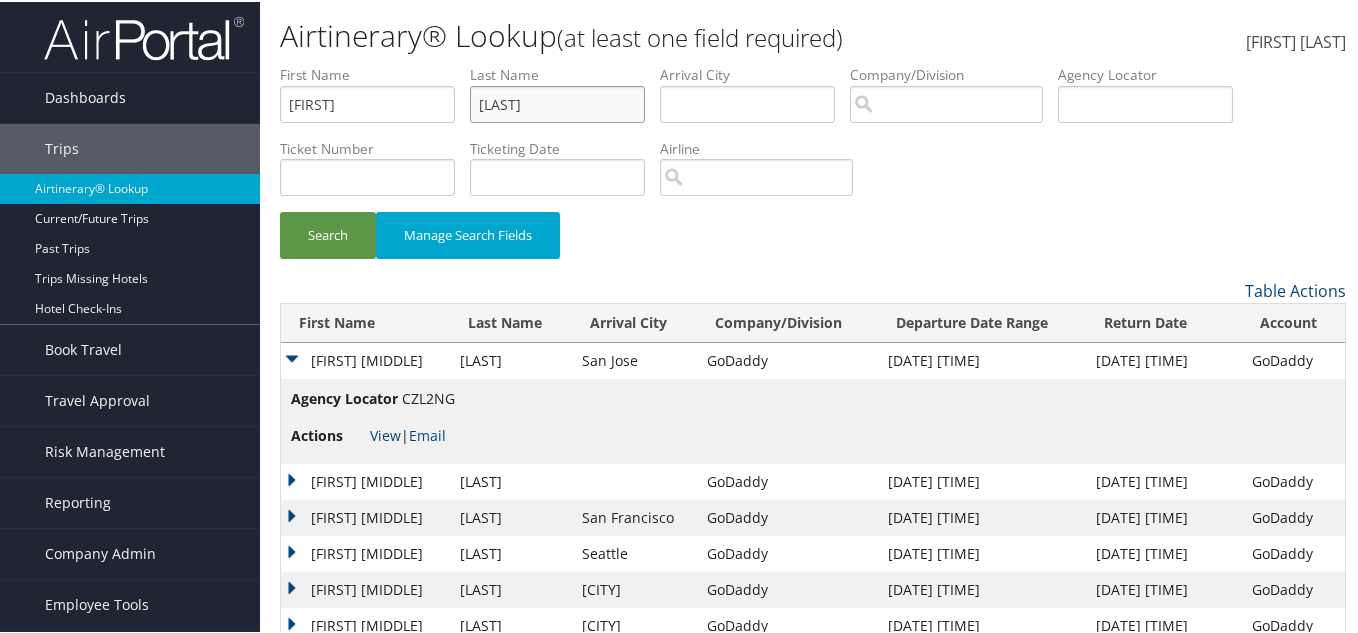 click on "First Name SUZETH Last Name CAMPOS Departure City Arrival City Company/Division Airport/City Code Departure Date Range Agency Locator Ticket Number Ticketing Date Invoice Number Flight Number Agent Name Air Confirmation Hotel Confirmation Credit Card - Last 4 Digits Airline Car Rental Chain Hotel Chain Rail Vendor Authorization Billable Client Code Cost Center Department Explanation Manager ID Project Purpose Region Traveler ID" at bounding box center (813, 63) 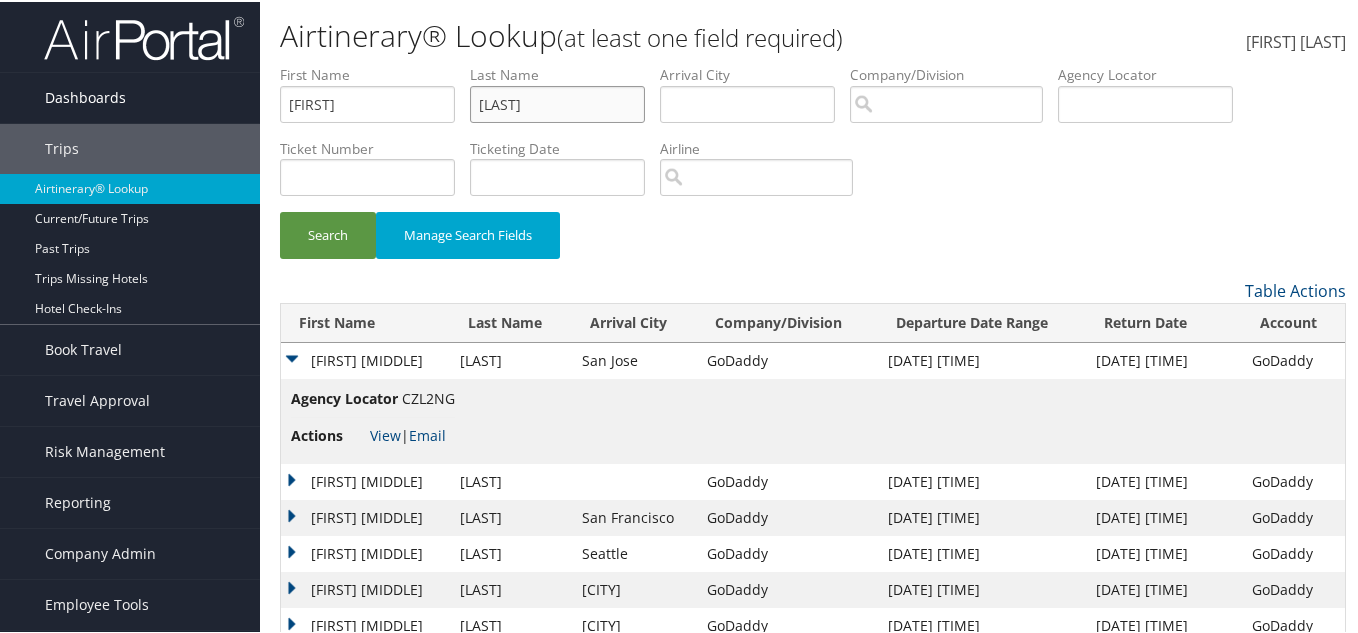 paste on "MALOO" 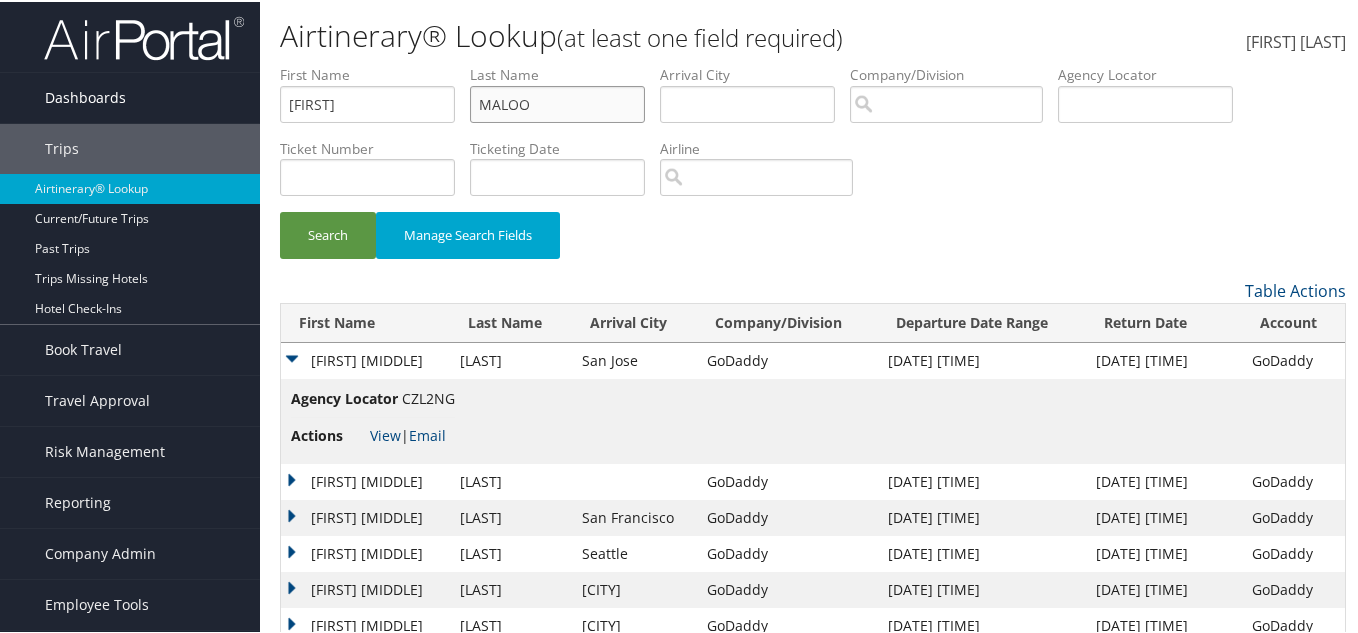 type on "MALOO" 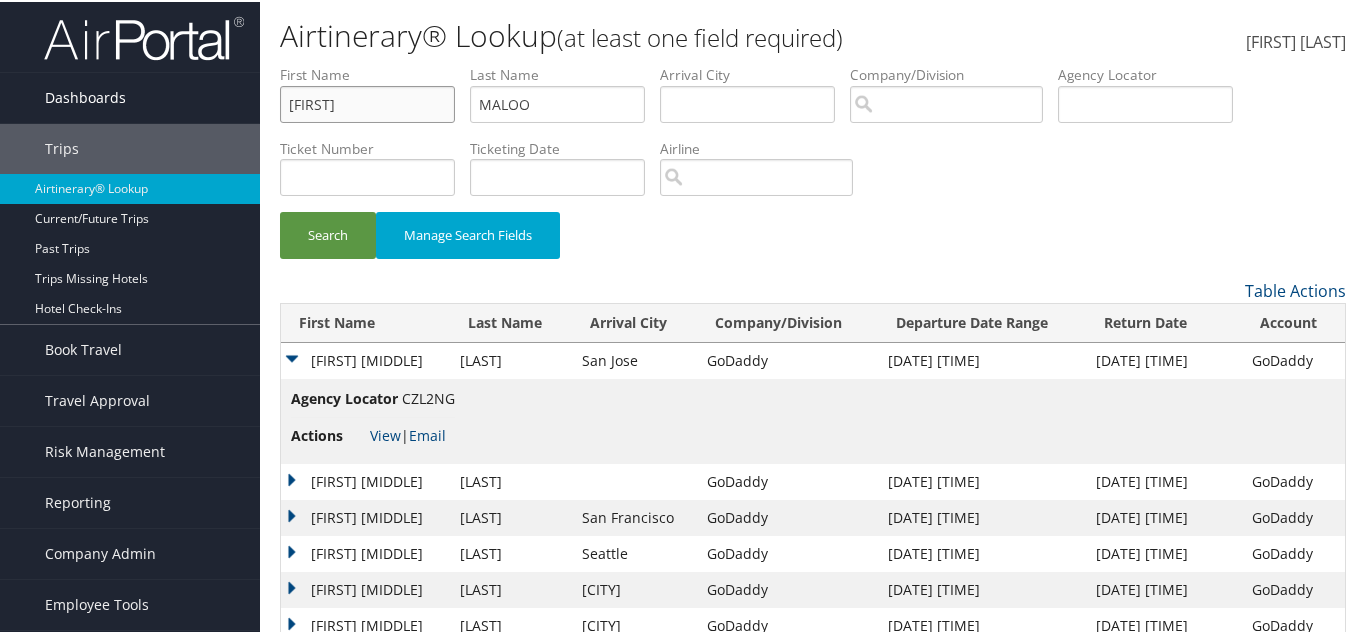 drag, startPoint x: 351, startPoint y: 105, endPoint x: 196, endPoint y: 103, distance: 155.01291 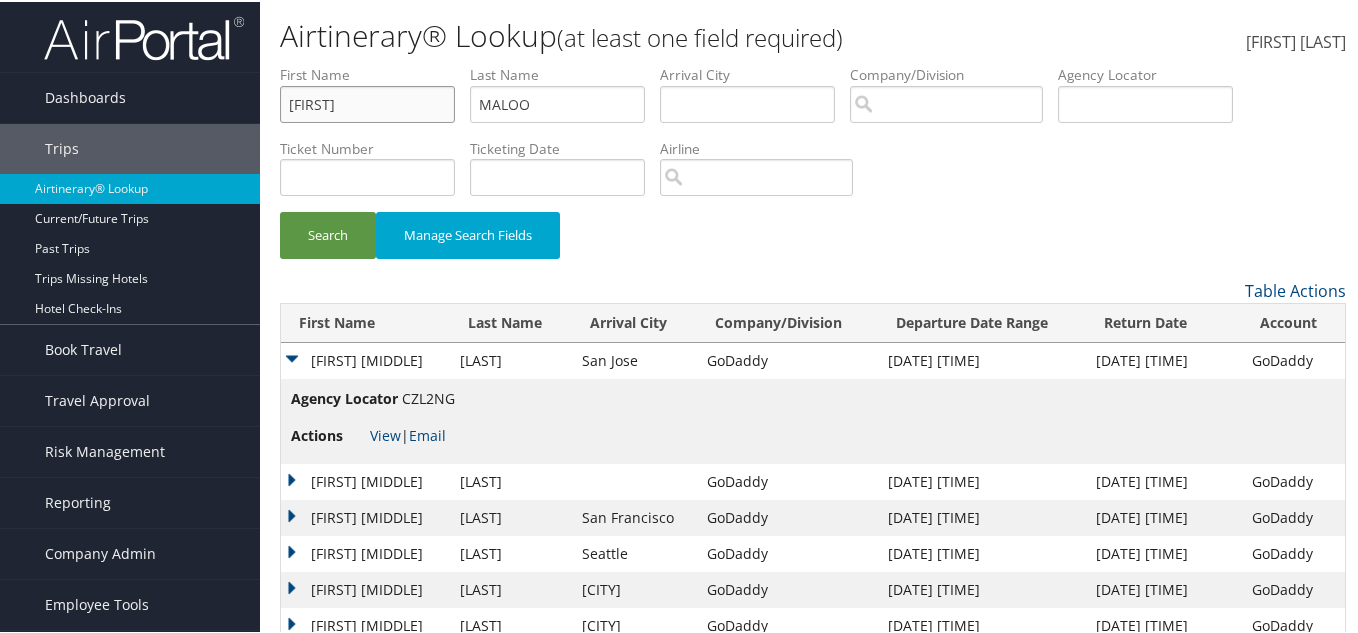 paste on "HARSHIT" 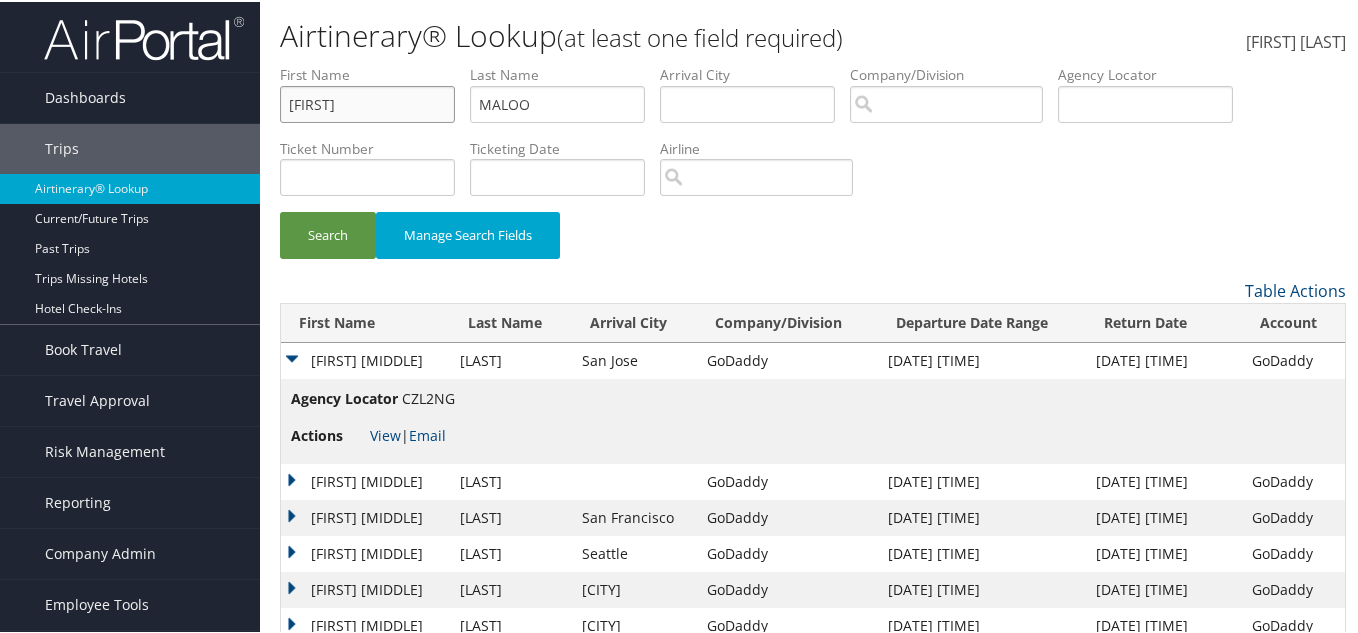 type on "HARSHIT" 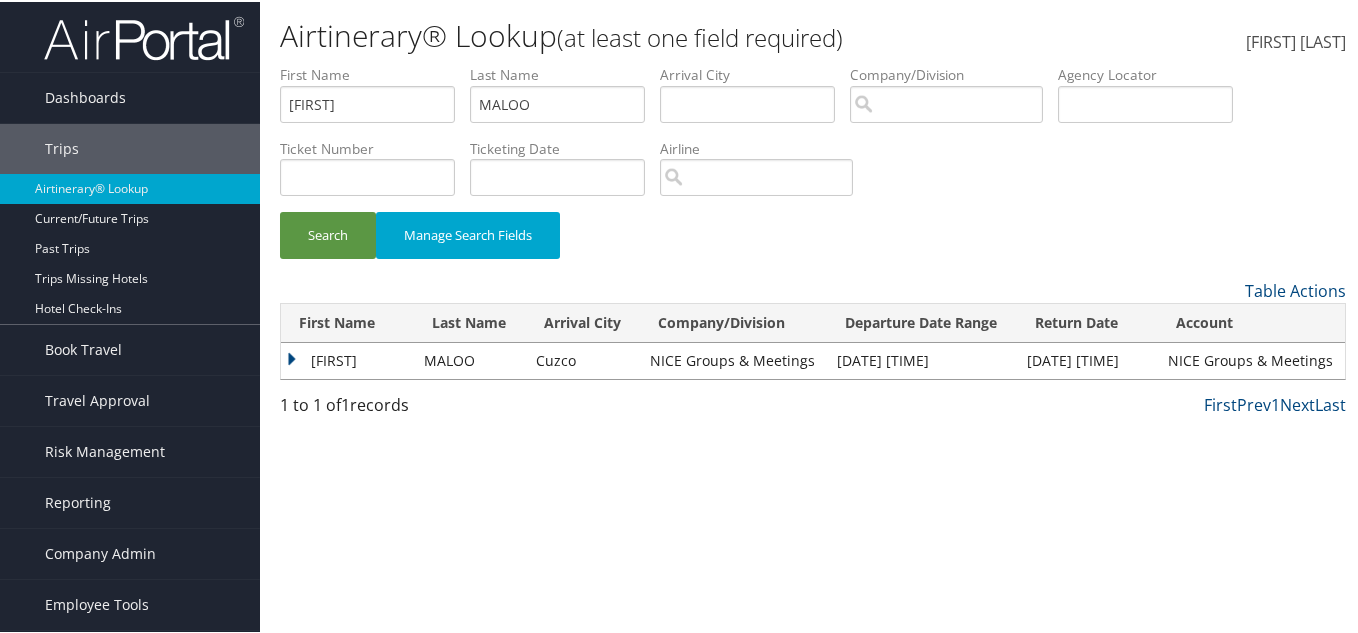 click on "HARSHIT" at bounding box center [347, 359] 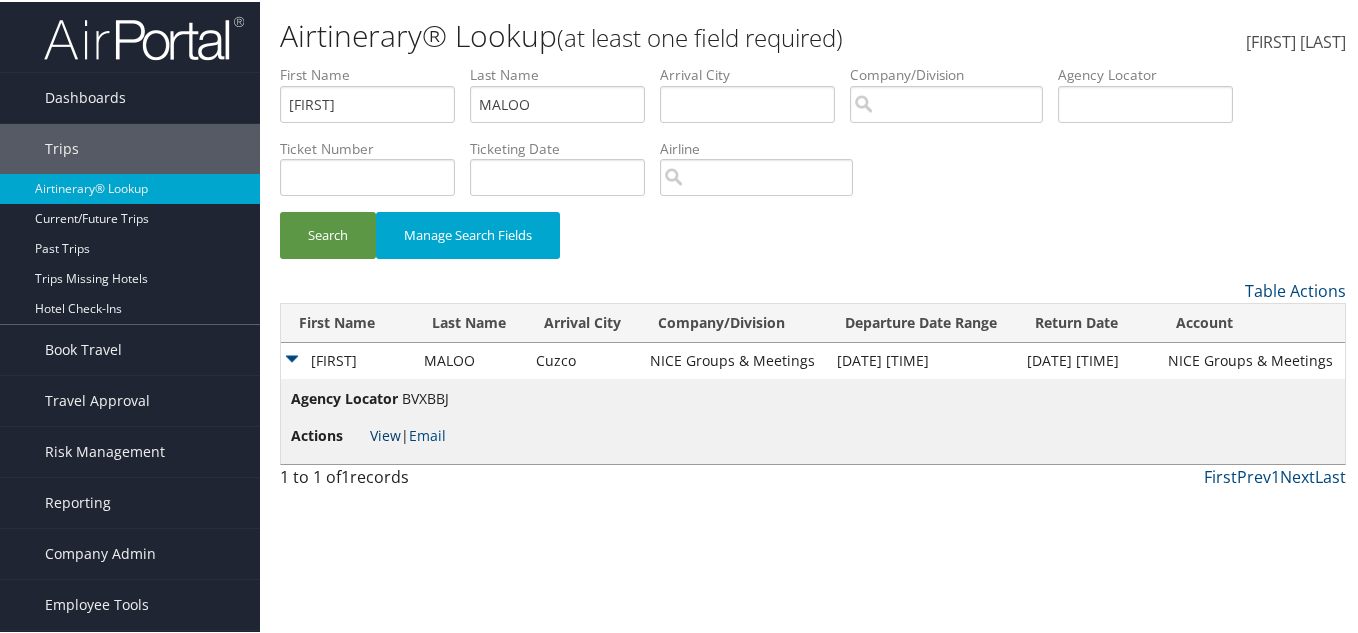 click on "View" at bounding box center (385, 433) 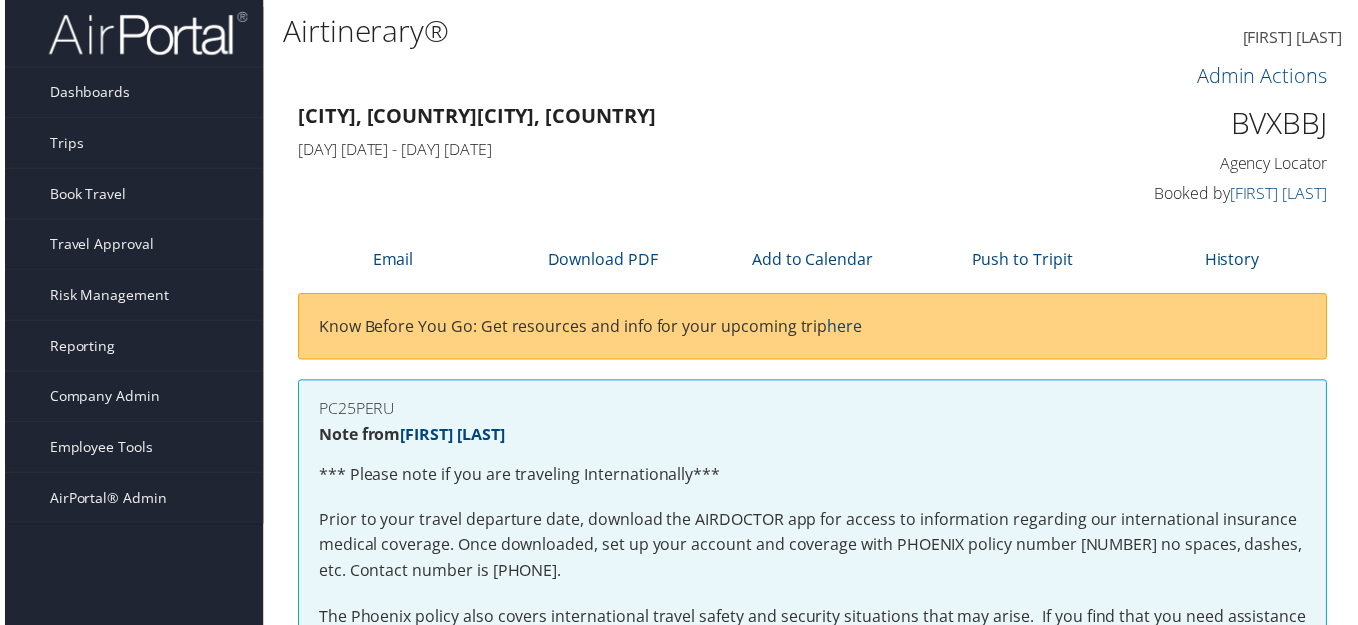 scroll, scrollTop: 0, scrollLeft: 0, axis: both 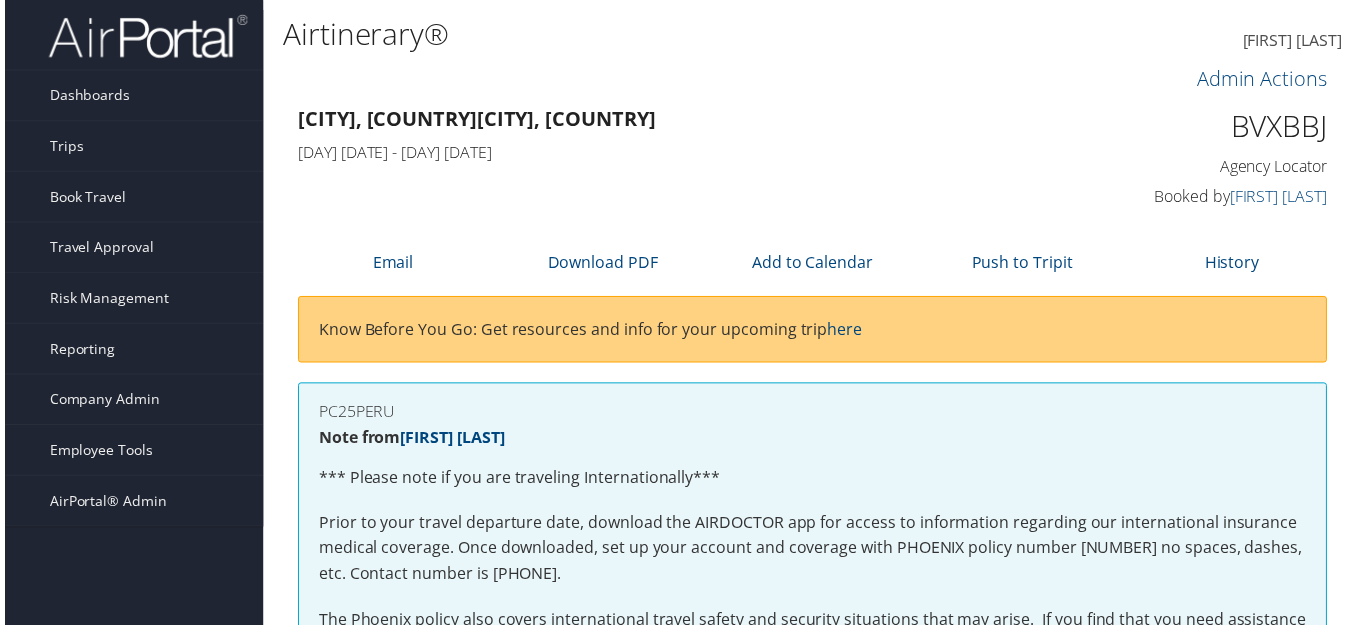 click on "BVXBBJ" at bounding box center (1213, 127) 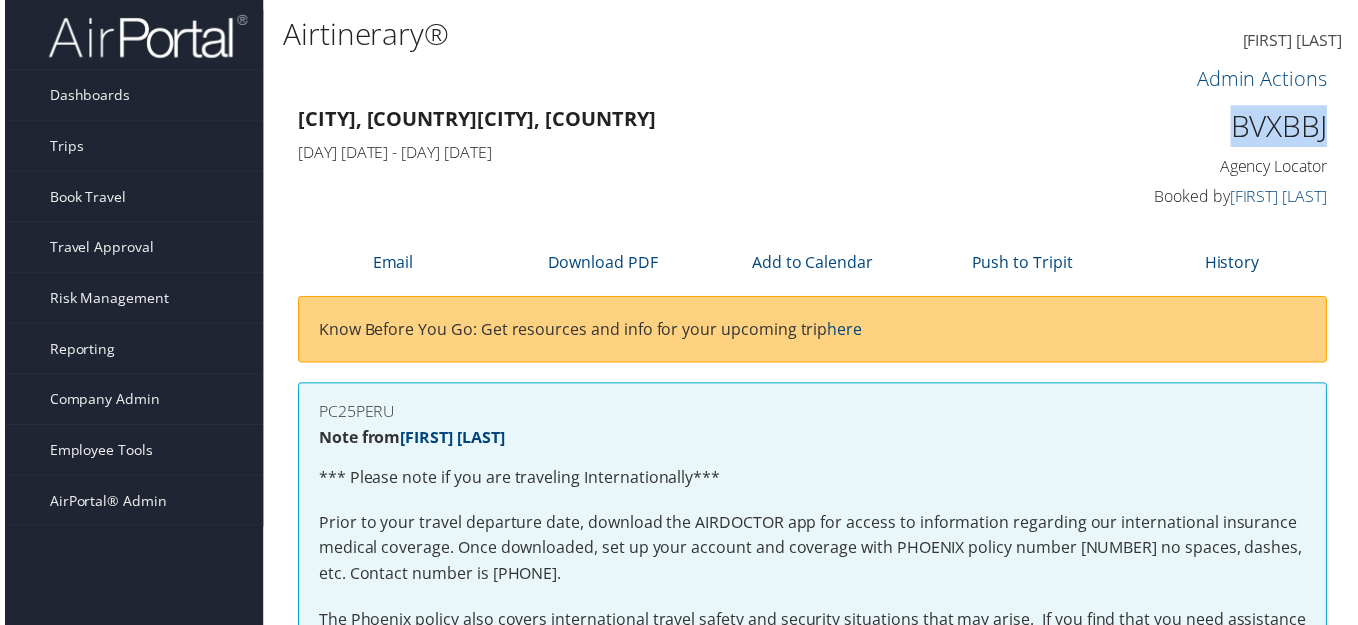 click on "BVXBBJ" at bounding box center (1213, 127) 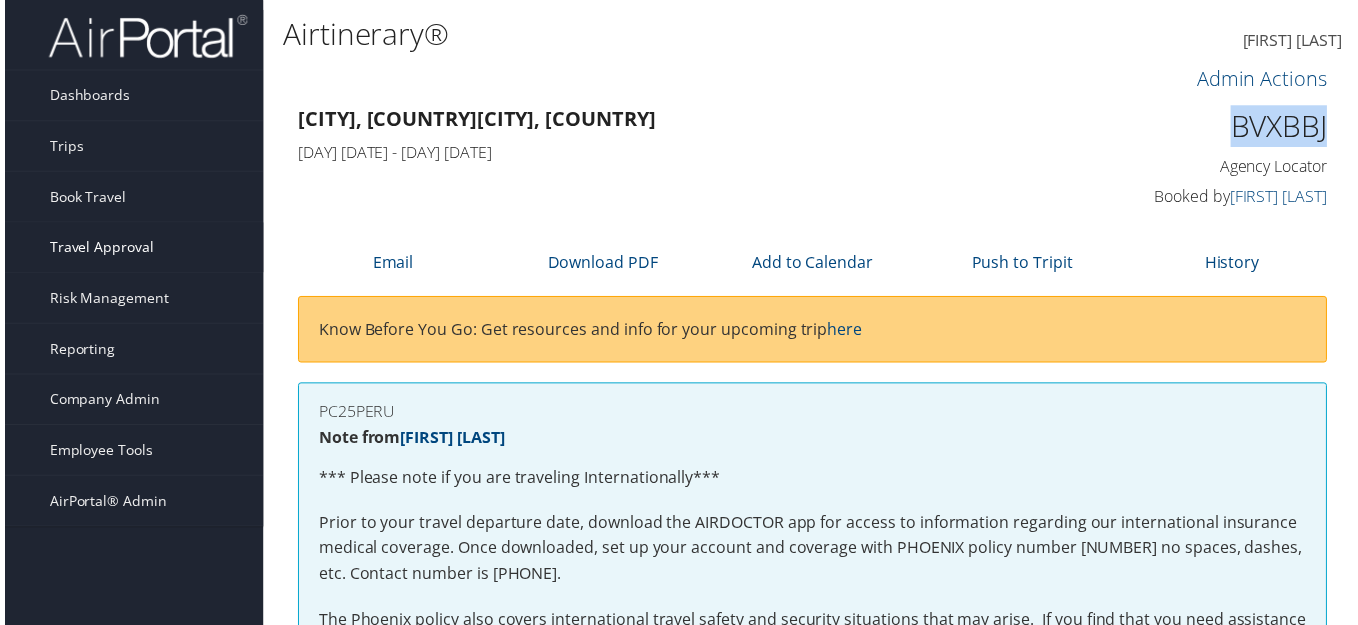 copy on "BVXBBJ" 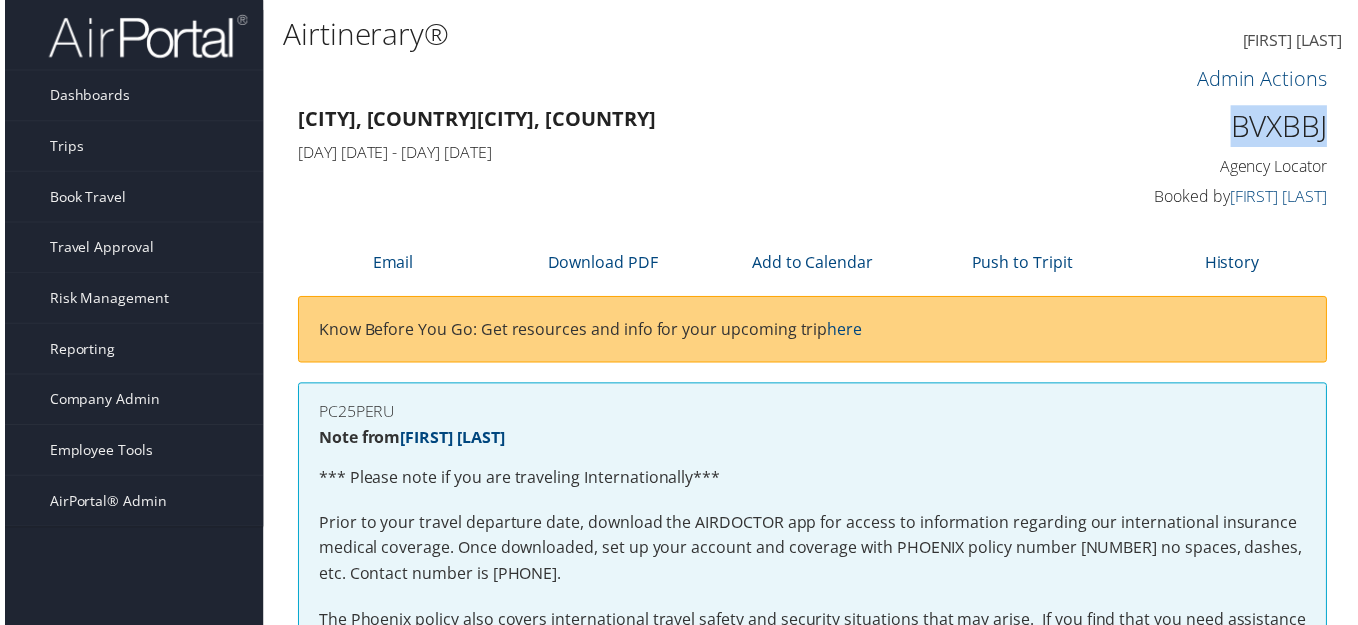 copy on "BVXBBJ" 